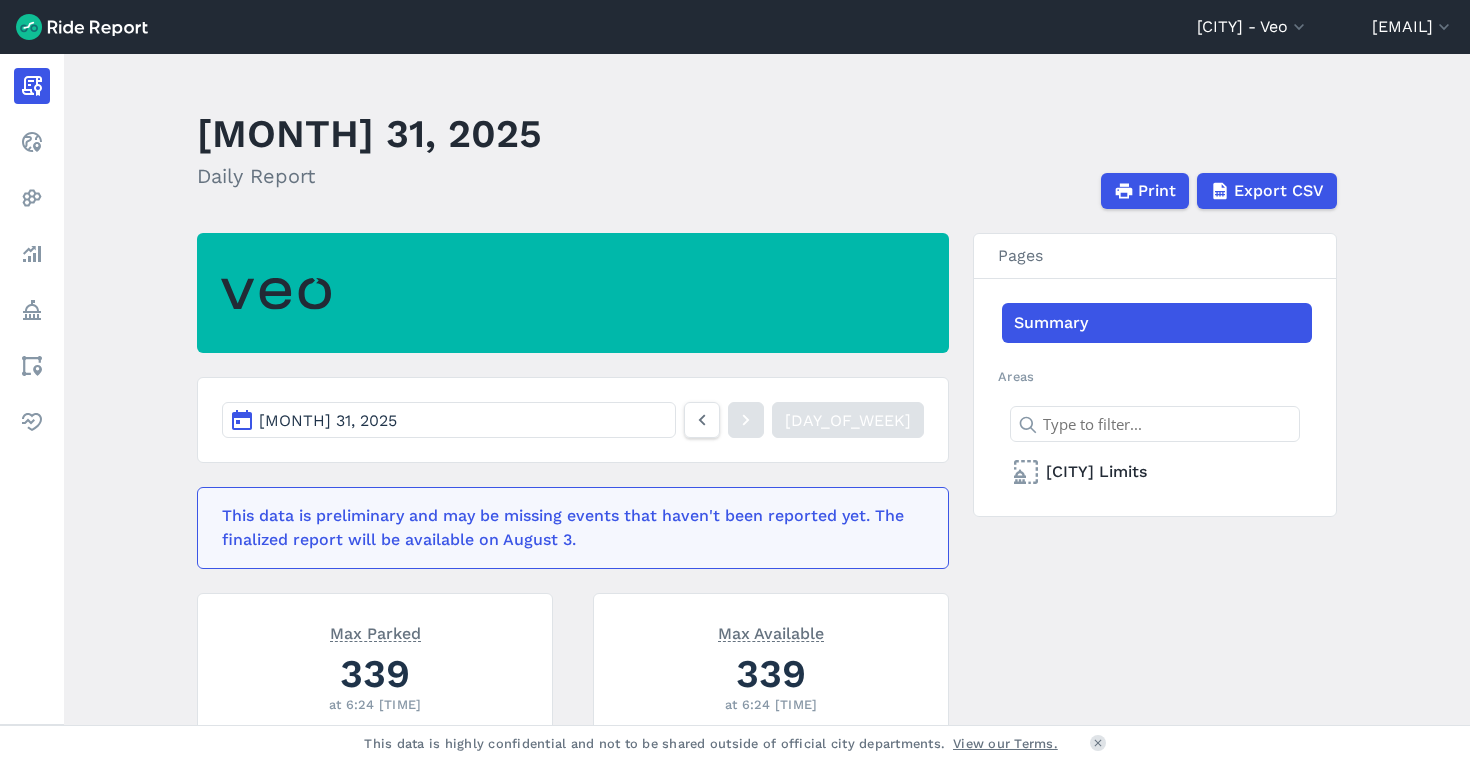 scroll, scrollTop: 0, scrollLeft: 0, axis: both 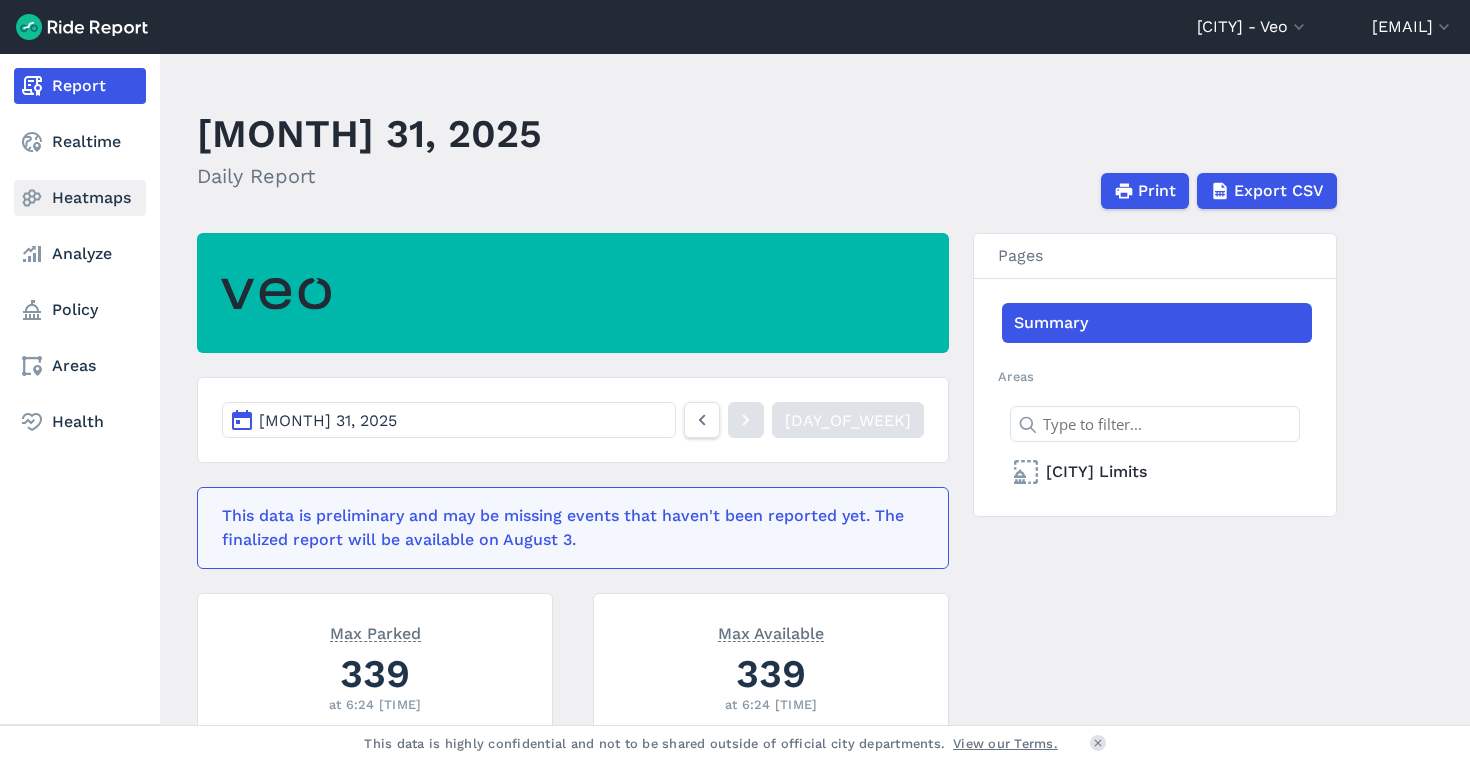 click on "Heatmaps" at bounding box center [80, 198] 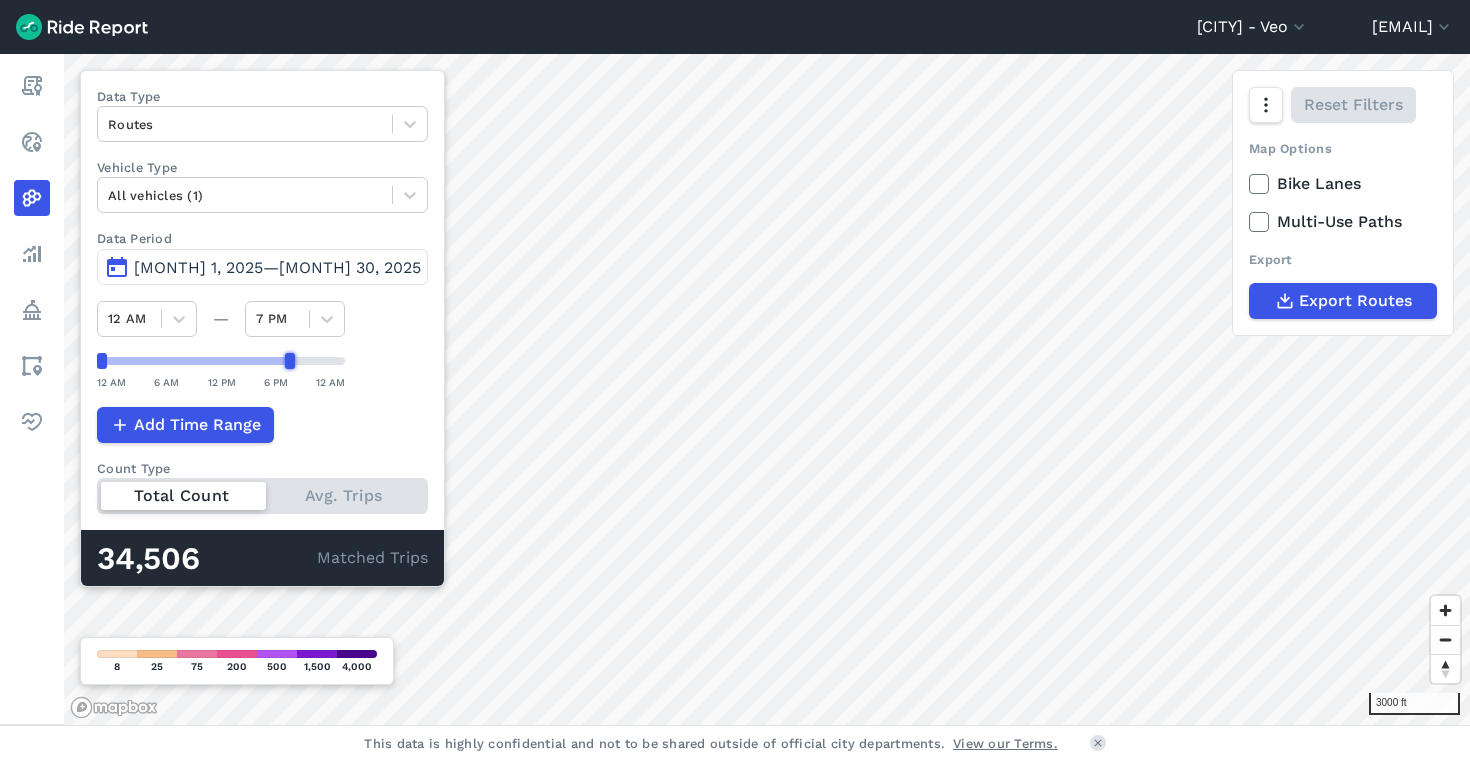 drag, startPoint x: 342, startPoint y: 357, endPoint x: 289, endPoint y: 359, distance: 53.037724 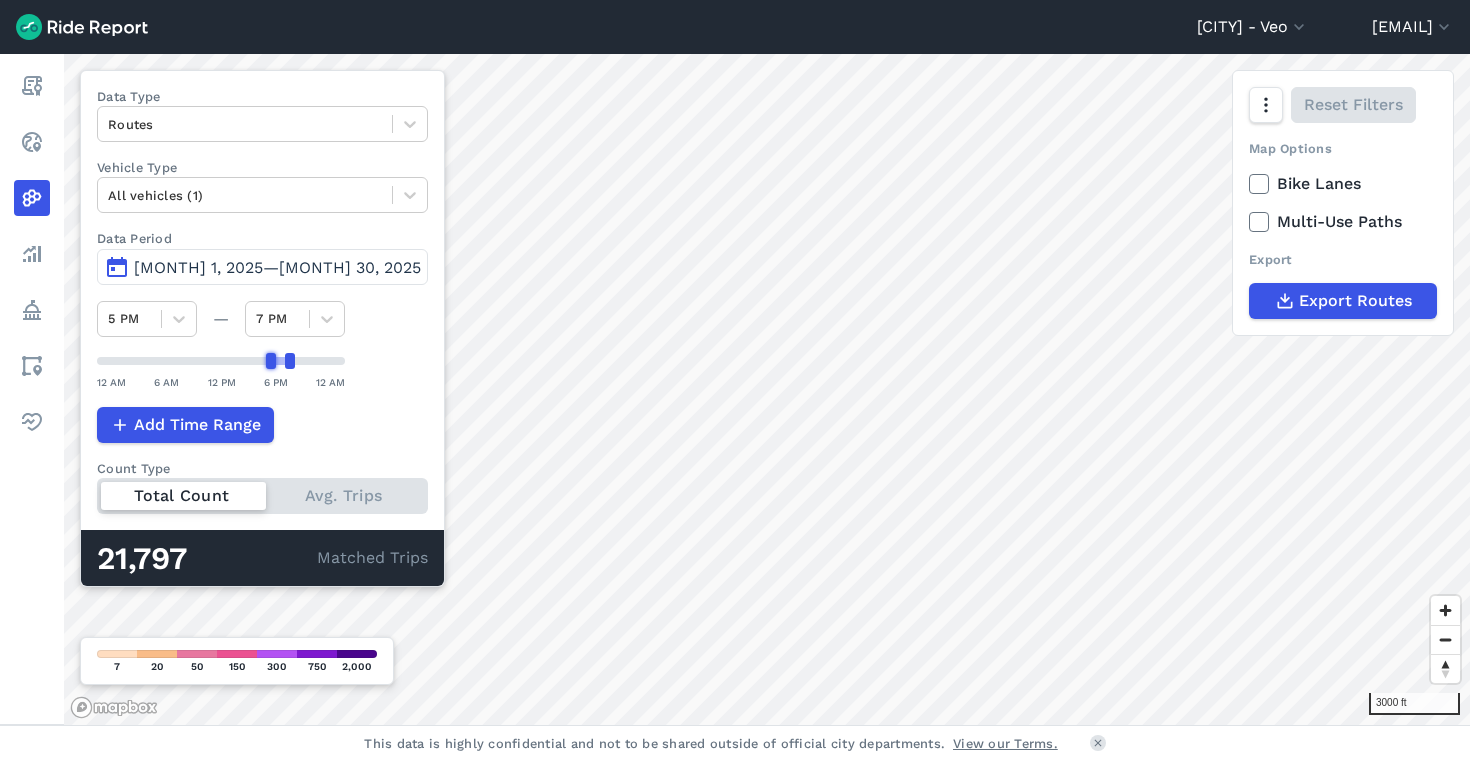 drag, startPoint x: 104, startPoint y: 361, endPoint x: 274, endPoint y: 359, distance: 170.01176 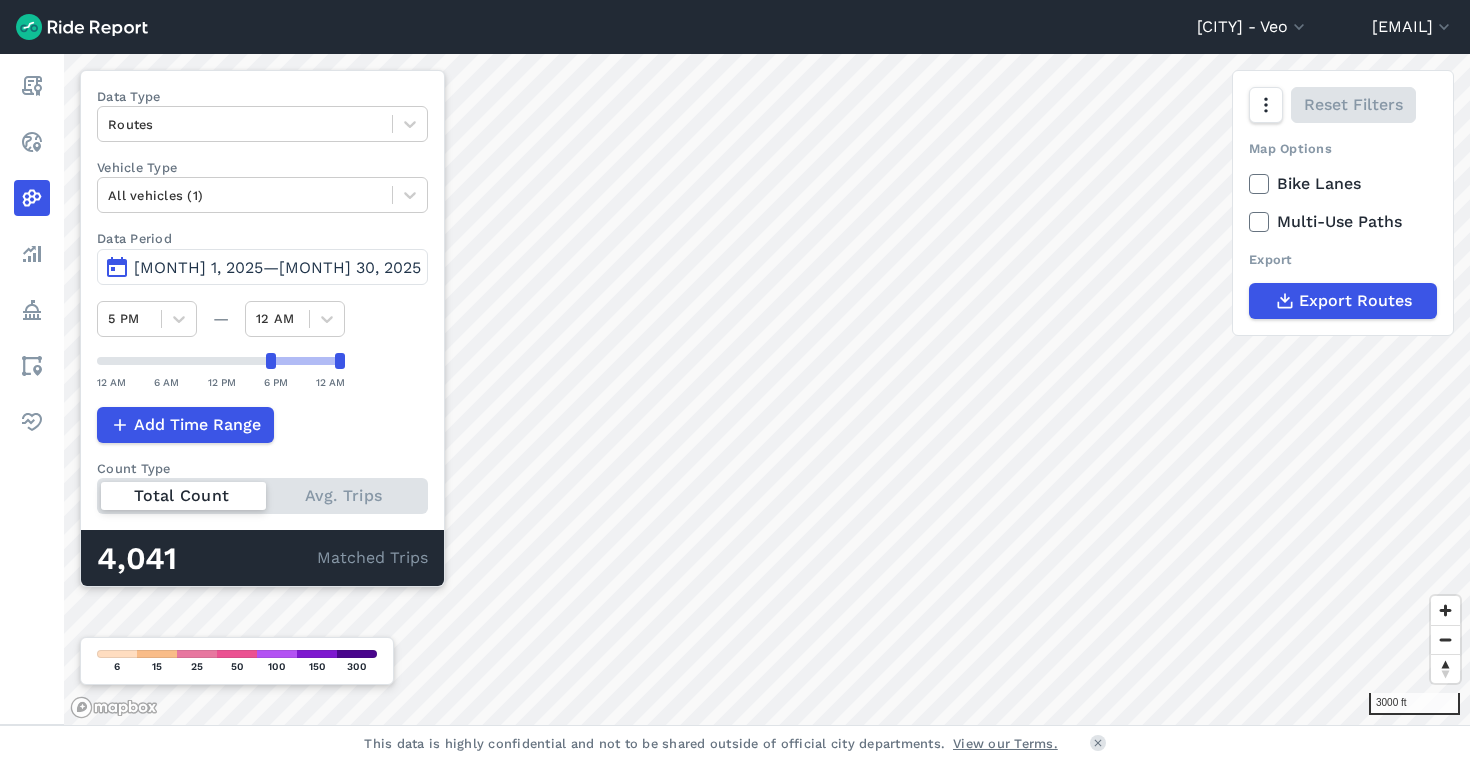 drag, startPoint x: 289, startPoint y: 360, endPoint x: 351, endPoint y: 363, distance: 62.072536 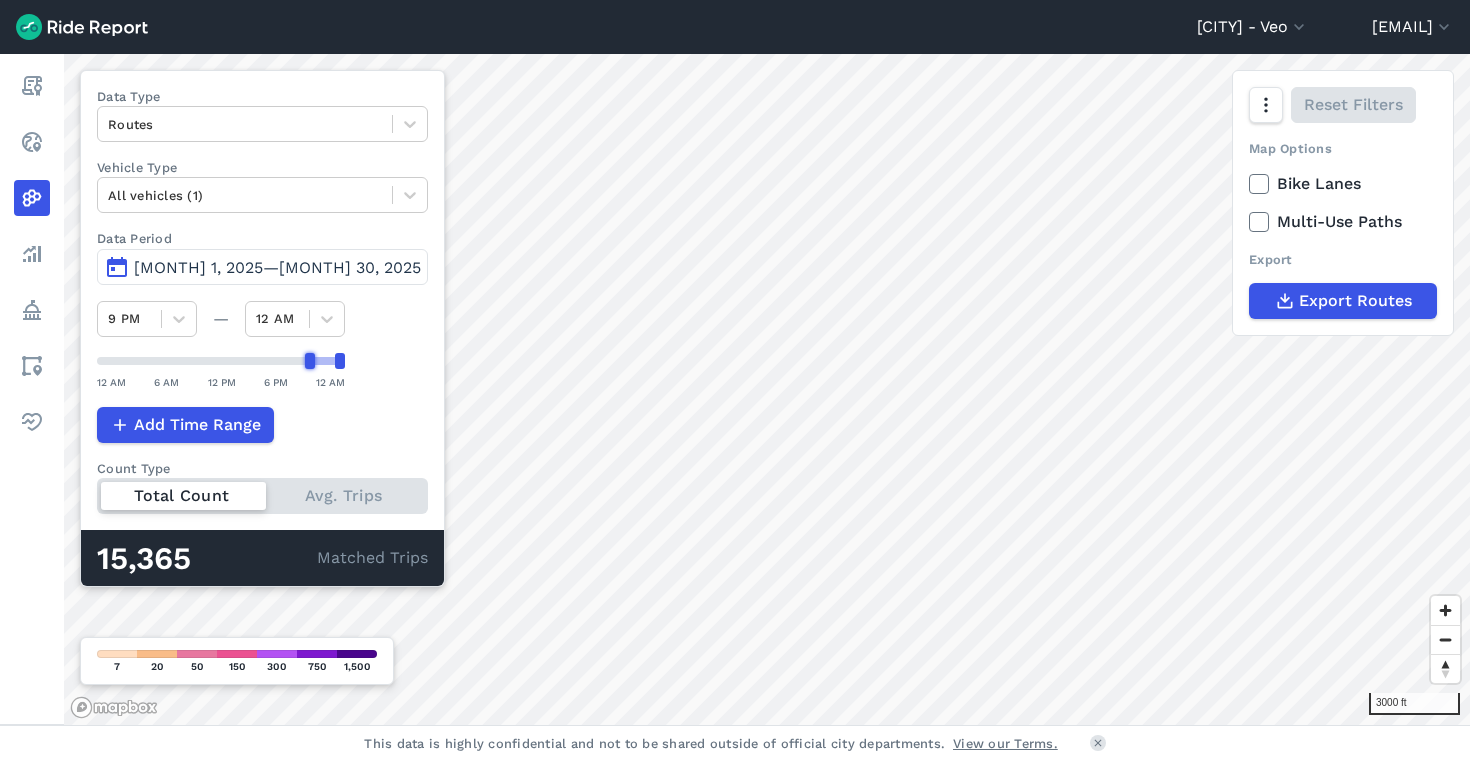 drag, startPoint x: 268, startPoint y: 365, endPoint x: 312, endPoint y: 362, distance: 44.102154 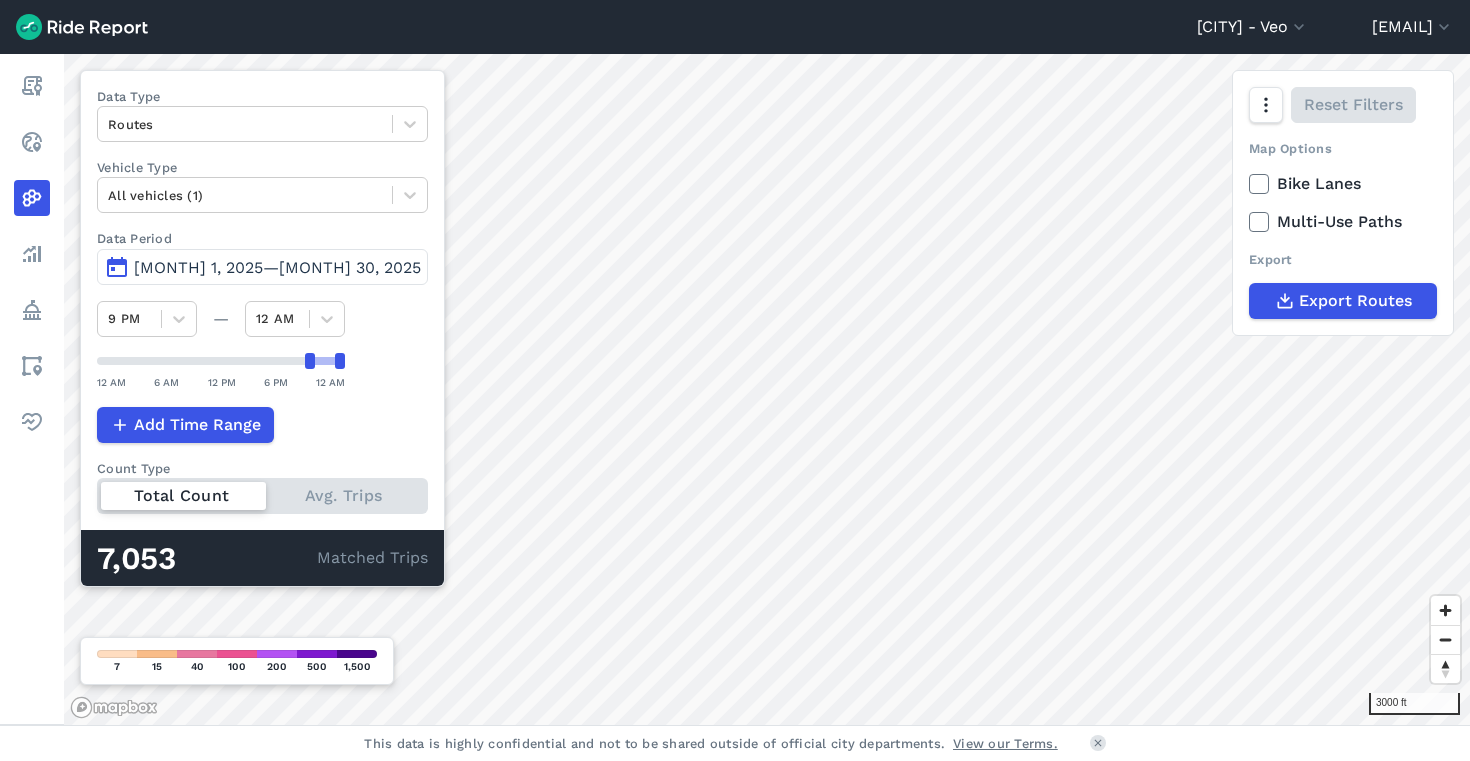 click on "[MONTH] 1, 2025—[MONTH] 30, 2025" at bounding box center [277, 267] 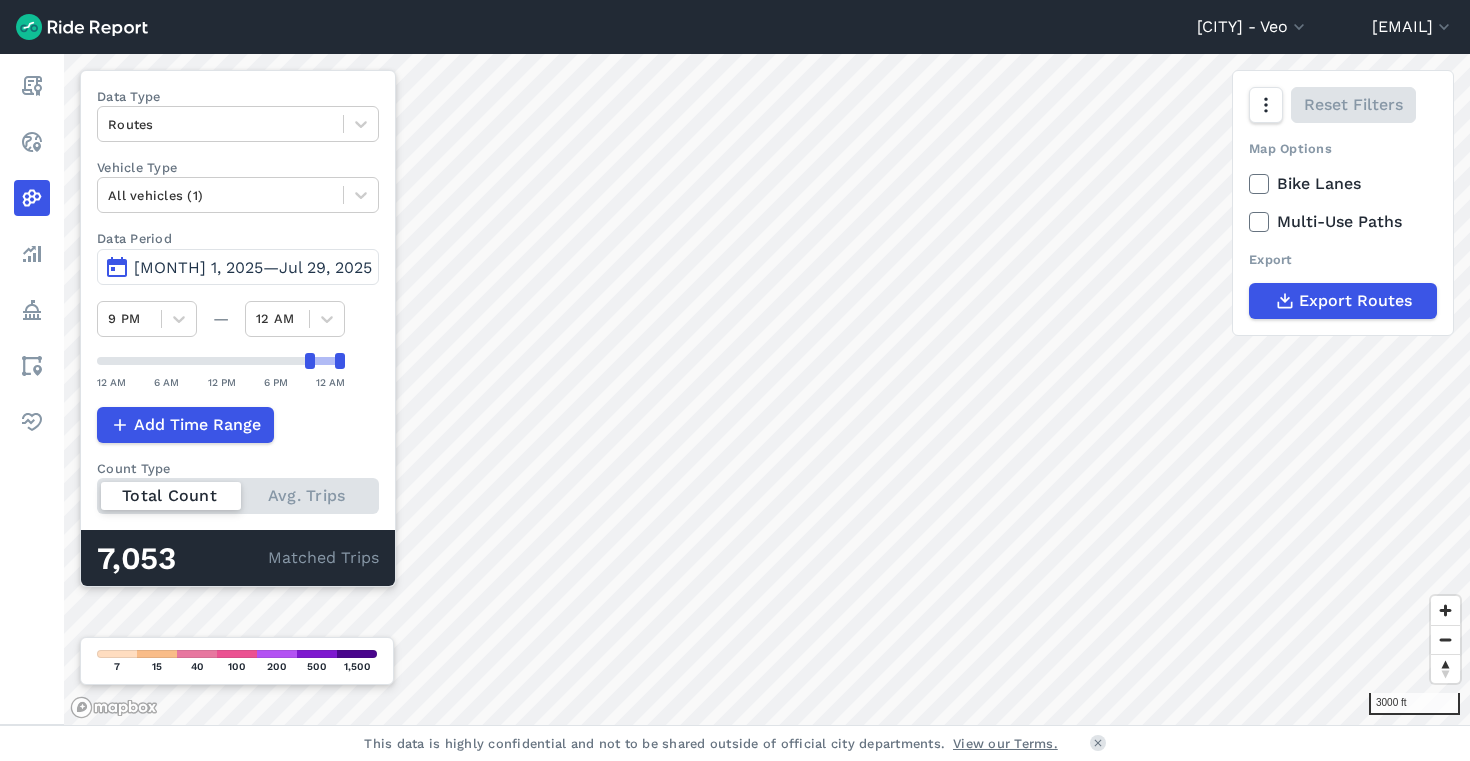 click on "[MONTH] 1, 2025—Jul 29, 2025" at bounding box center (253, 267) 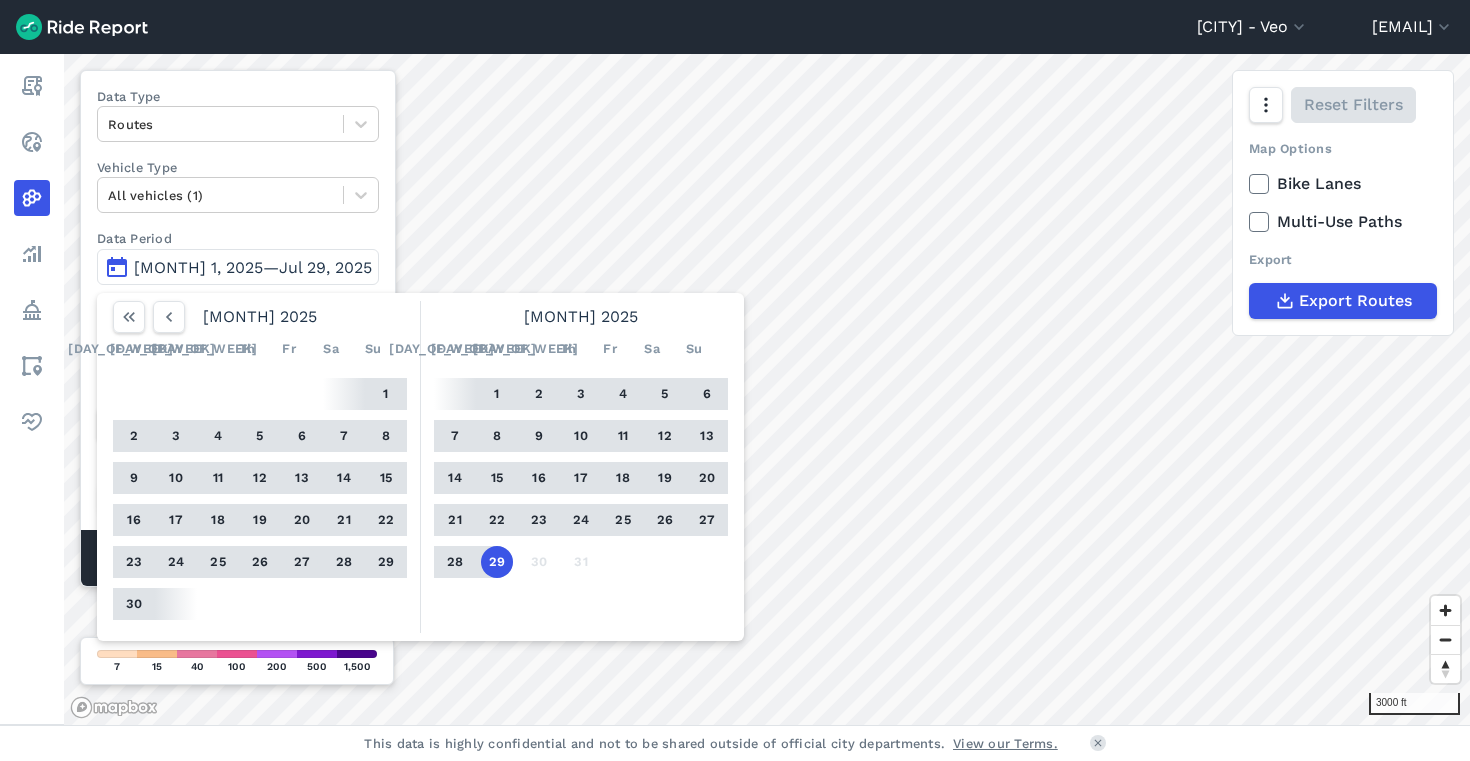 click on "27" at bounding box center (302, 562) 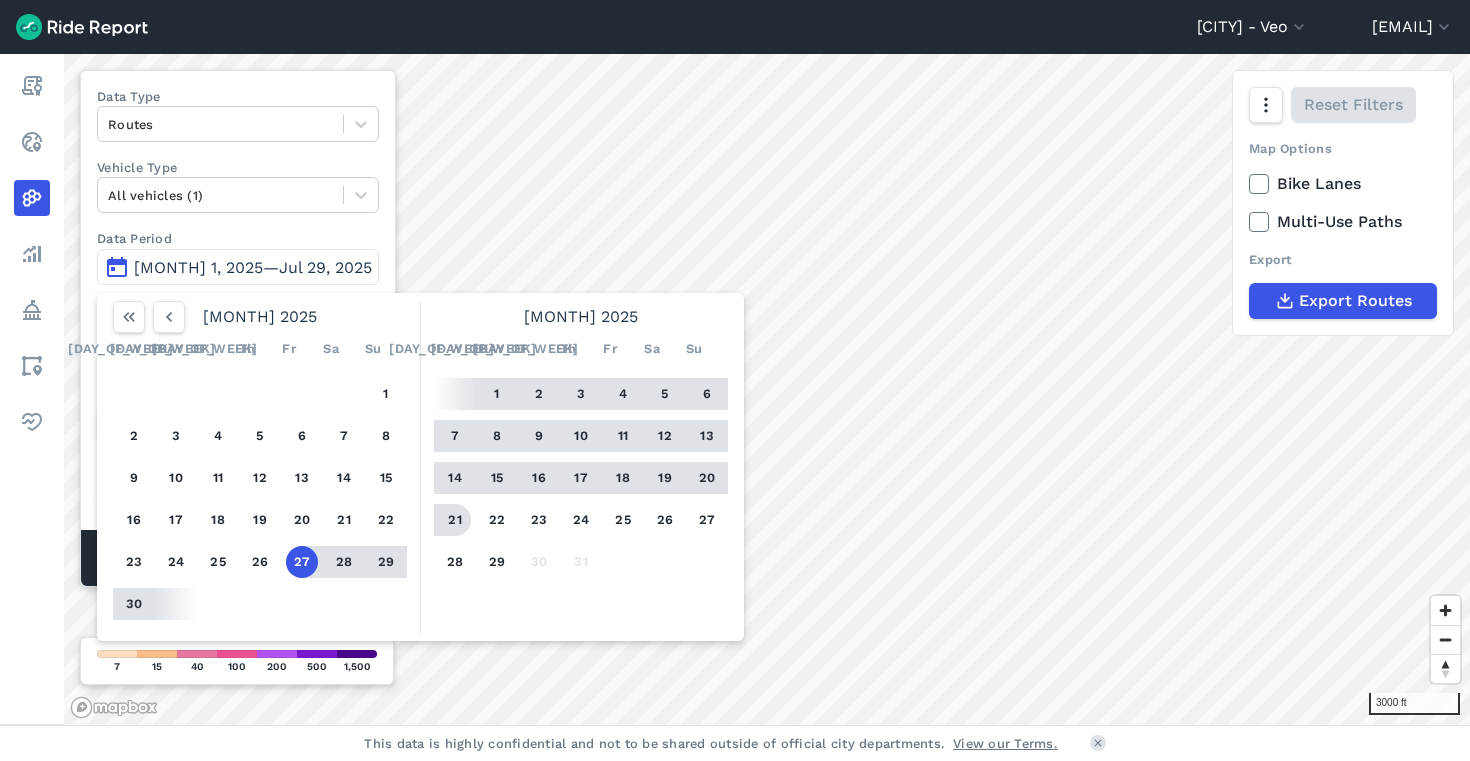 click on "21" at bounding box center [455, 520] 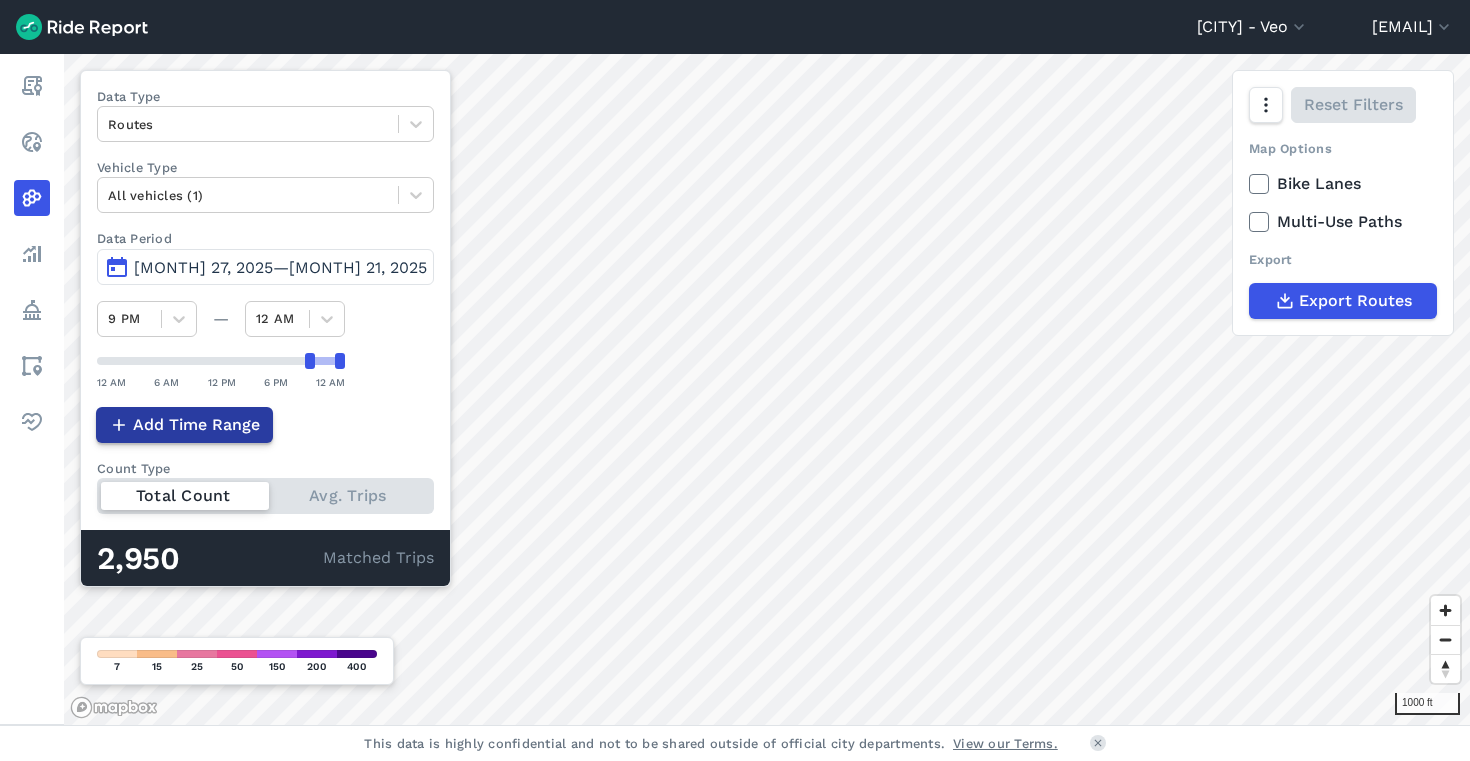 click on "Add Time Range" at bounding box center [196, 425] 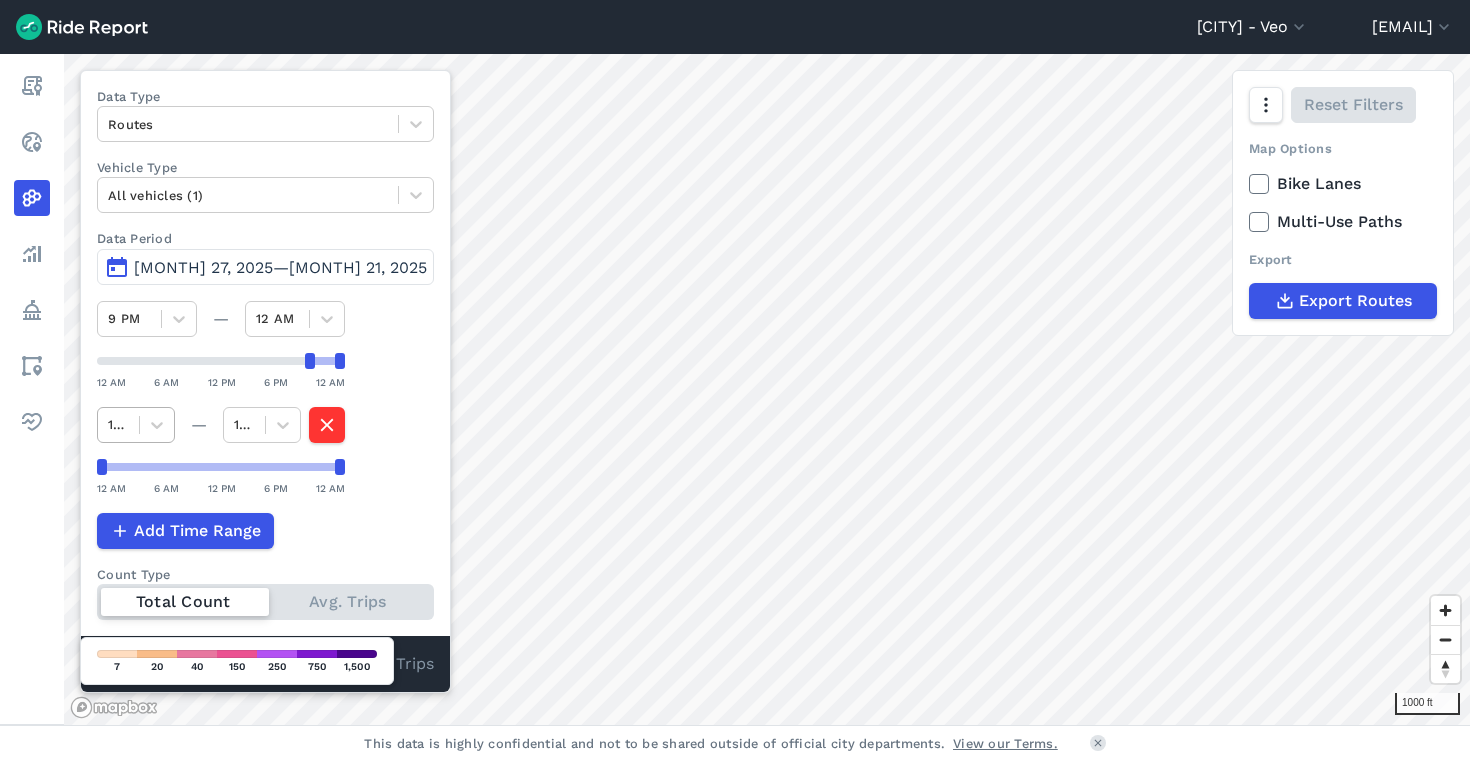 click on "12 AM" at bounding box center (118, 424) 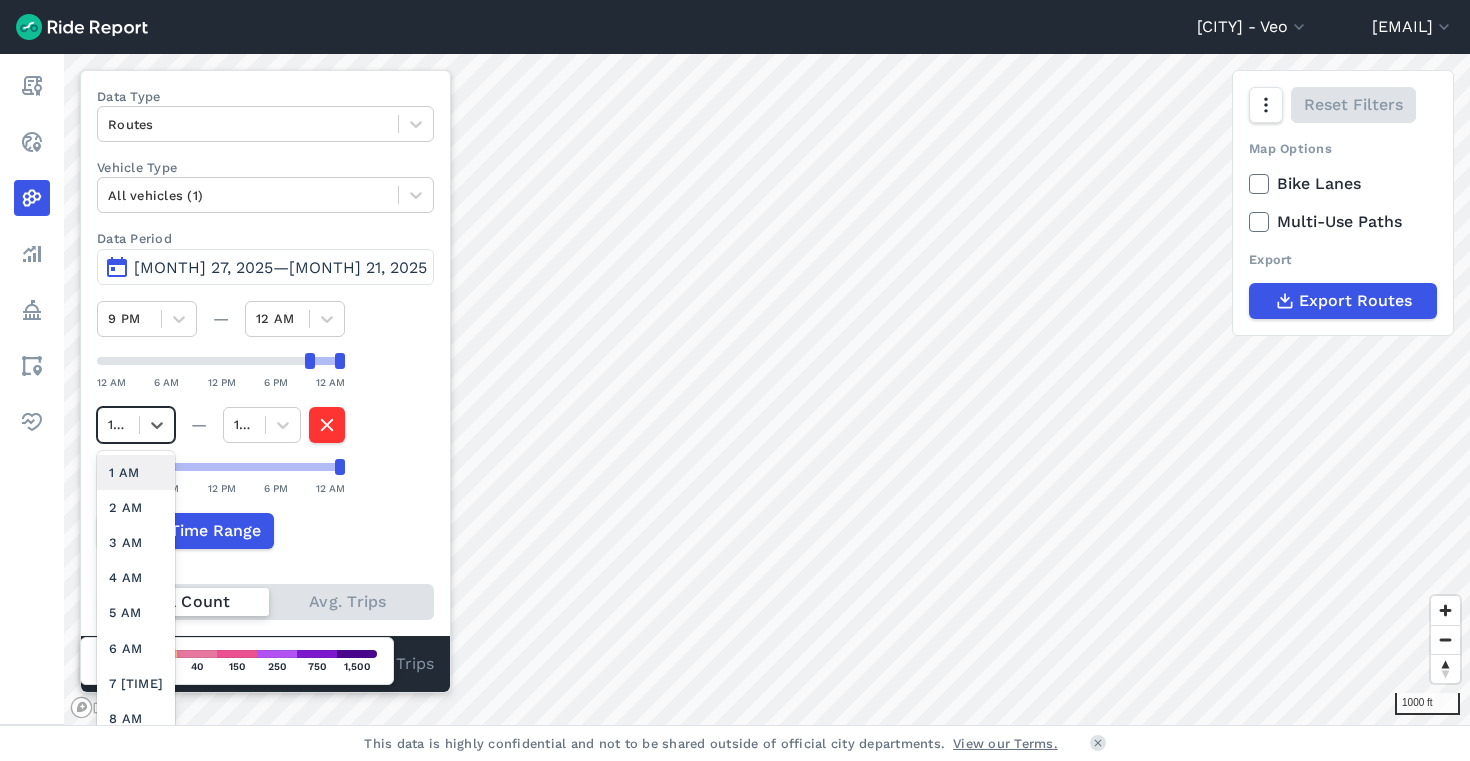 click on "1 AM" at bounding box center [136, 472] 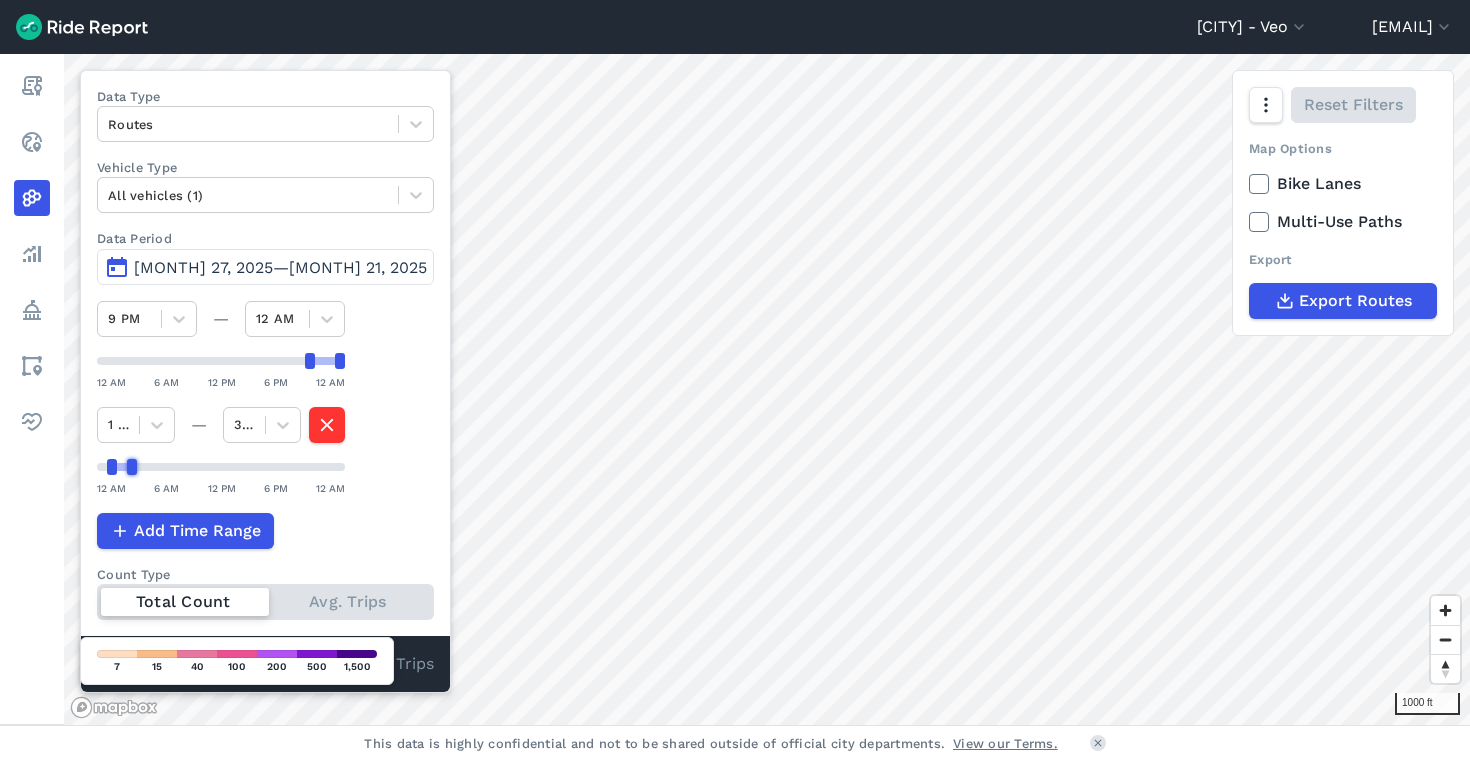 drag, startPoint x: 338, startPoint y: 472, endPoint x: 135, endPoint y: 471, distance: 203.00246 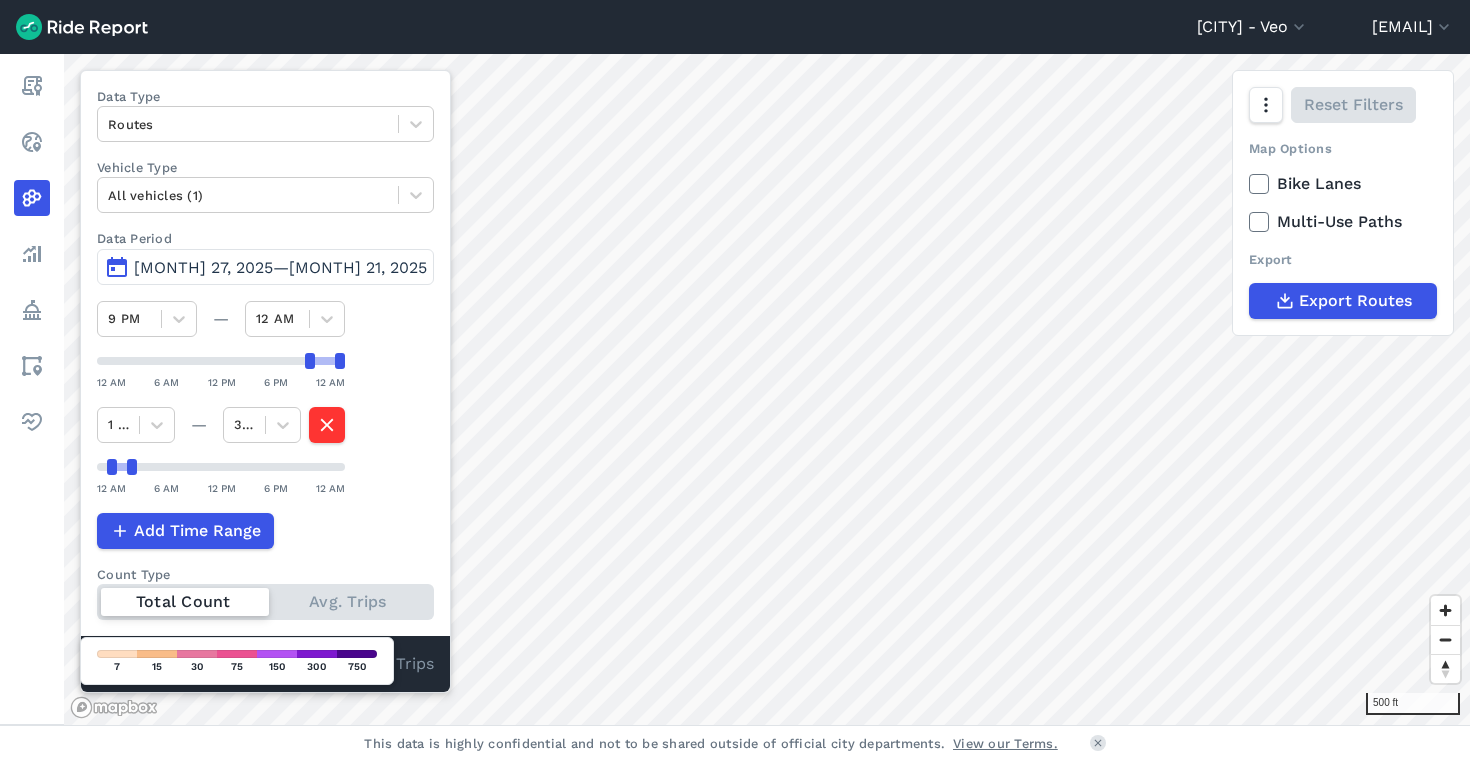 click on "[MONTH] 27, 2025—[MONTH] 21, 2025" at bounding box center (280, 267) 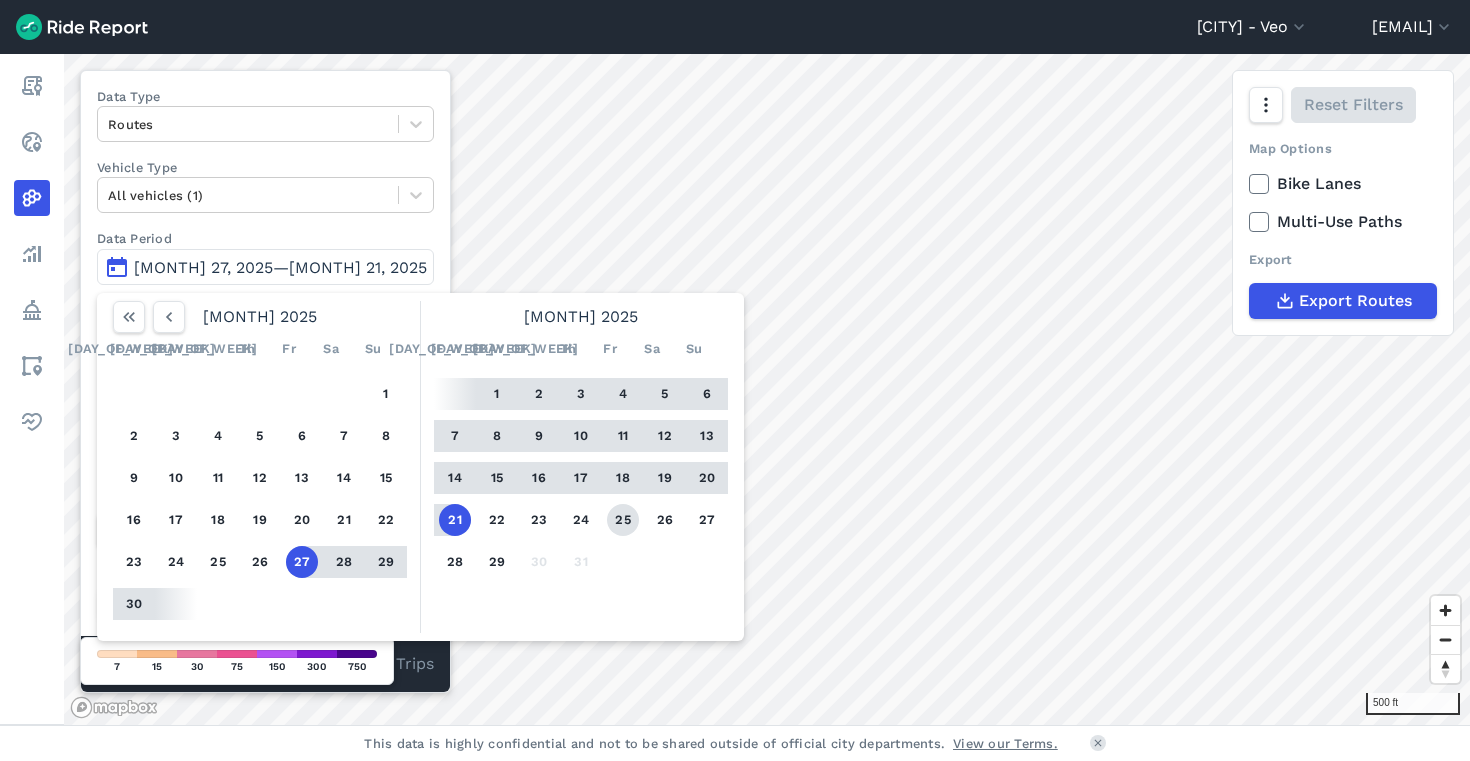 click on "25" at bounding box center (623, 520) 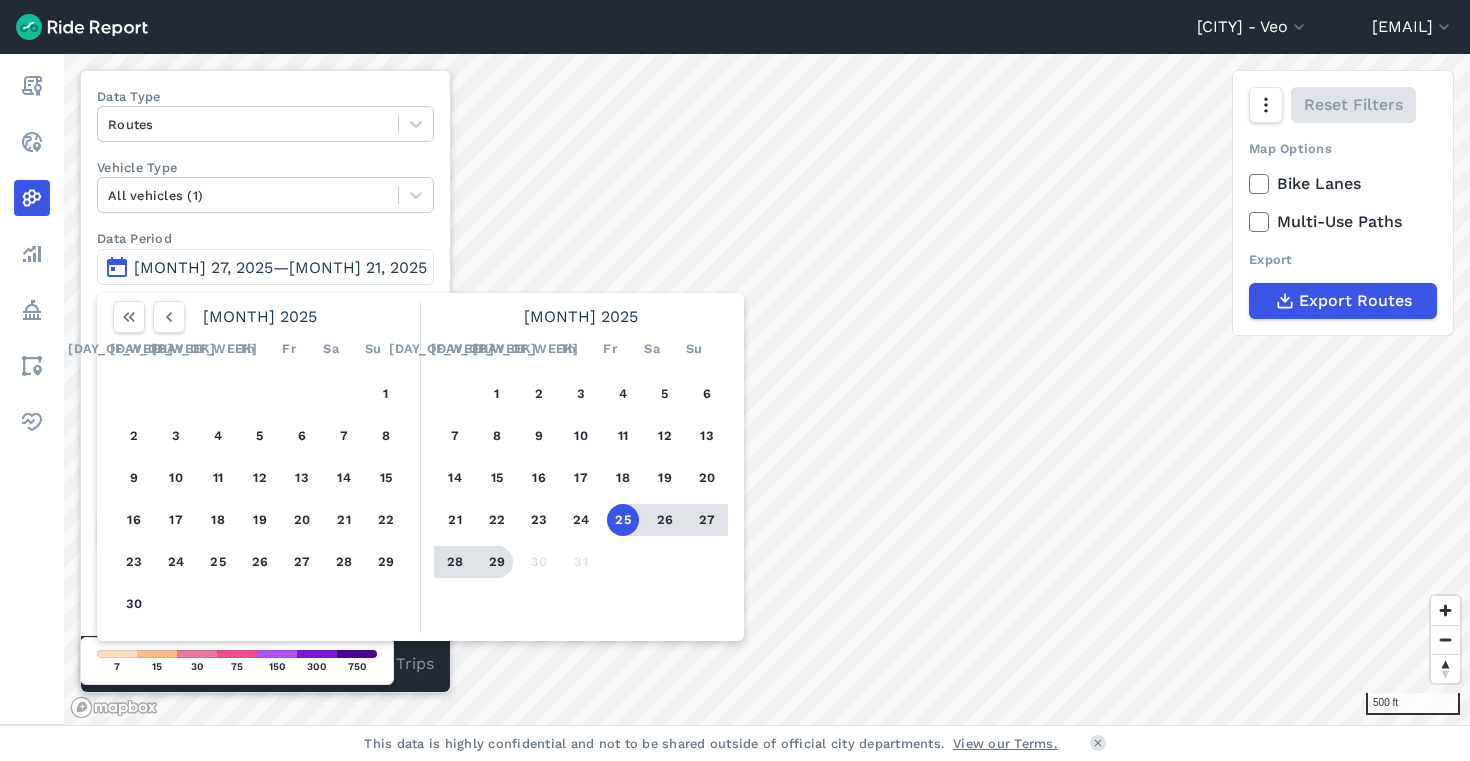 click on "29" at bounding box center (497, 562) 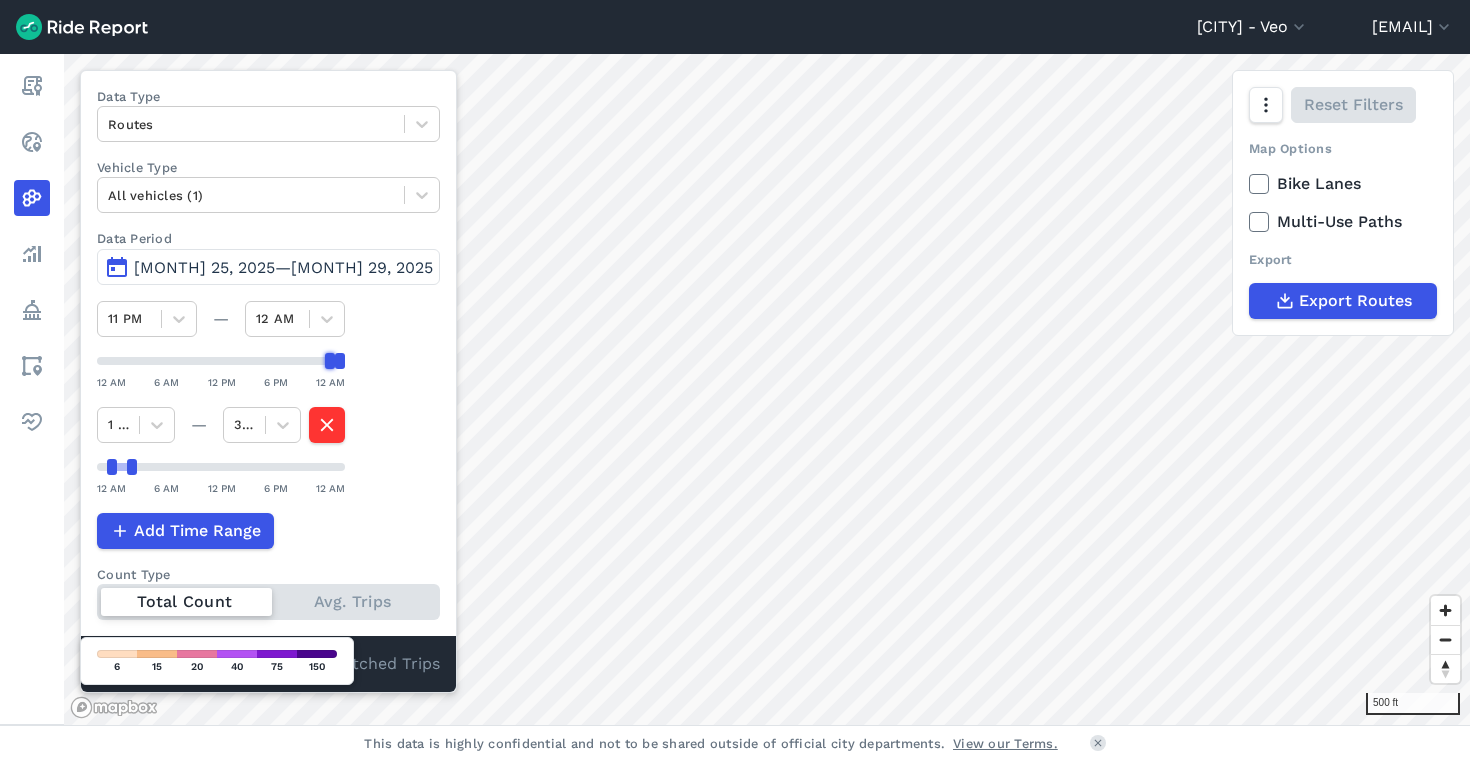 drag, startPoint x: 308, startPoint y: 364, endPoint x: 327, endPoint y: 366, distance: 19.104973 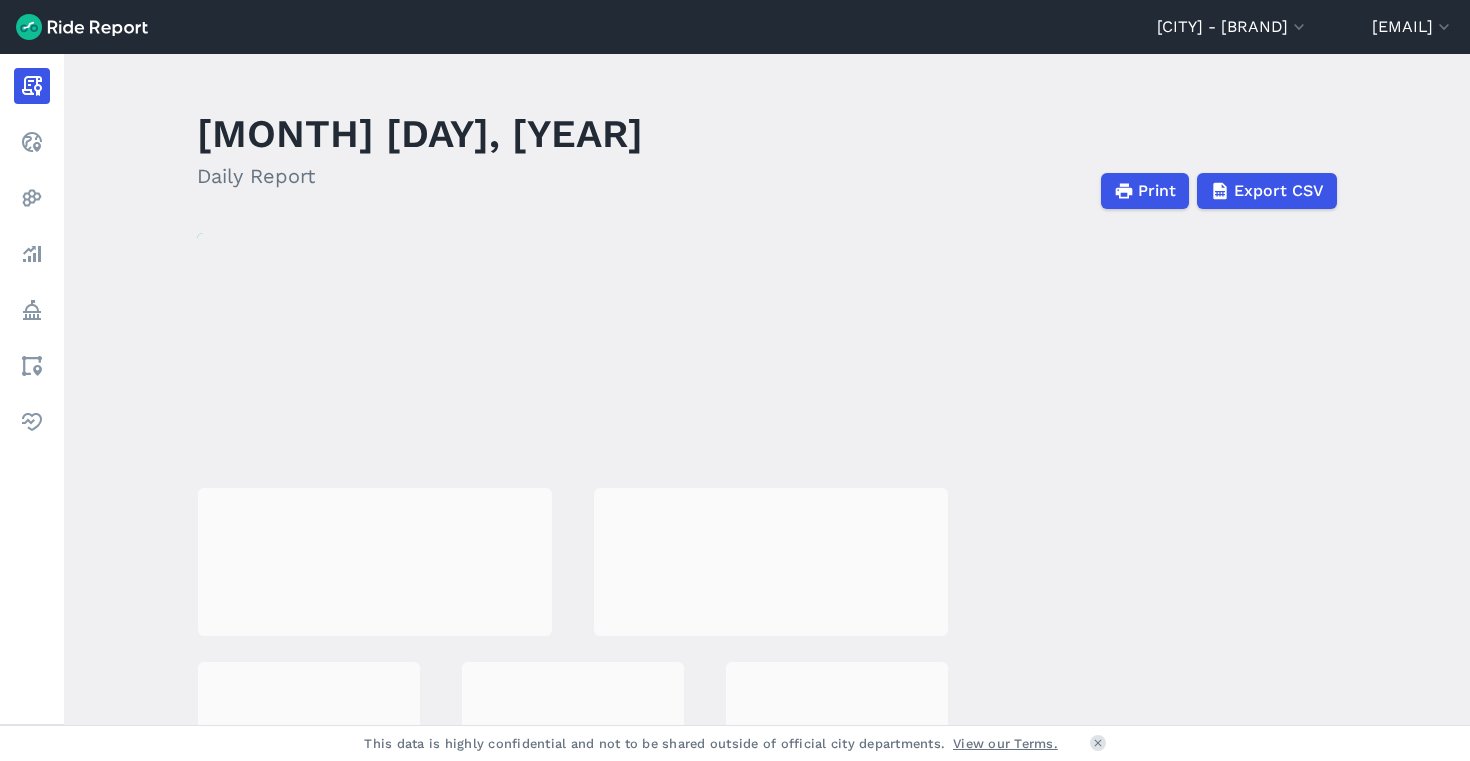 scroll, scrollTop: 0, scrollLeft: 0, axis: both 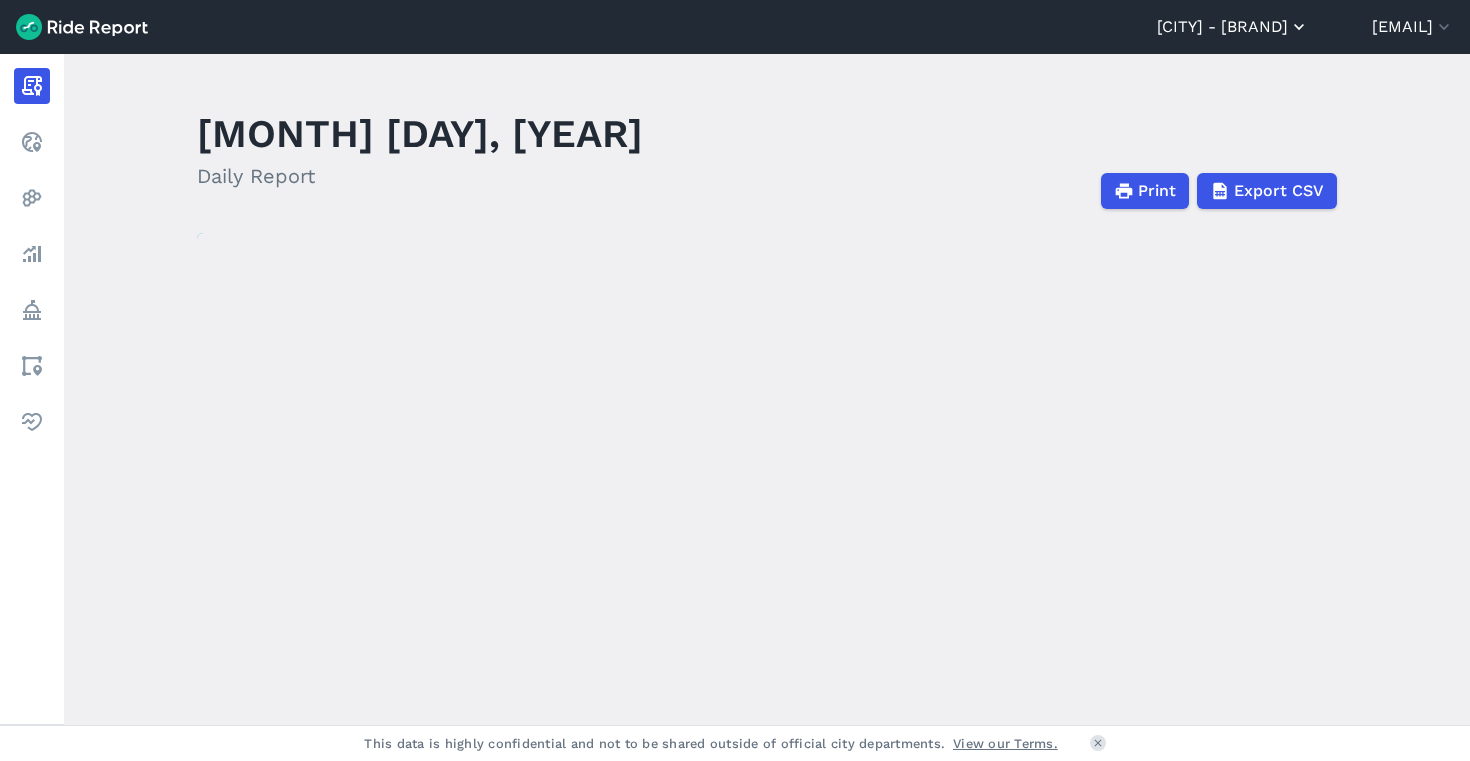 click 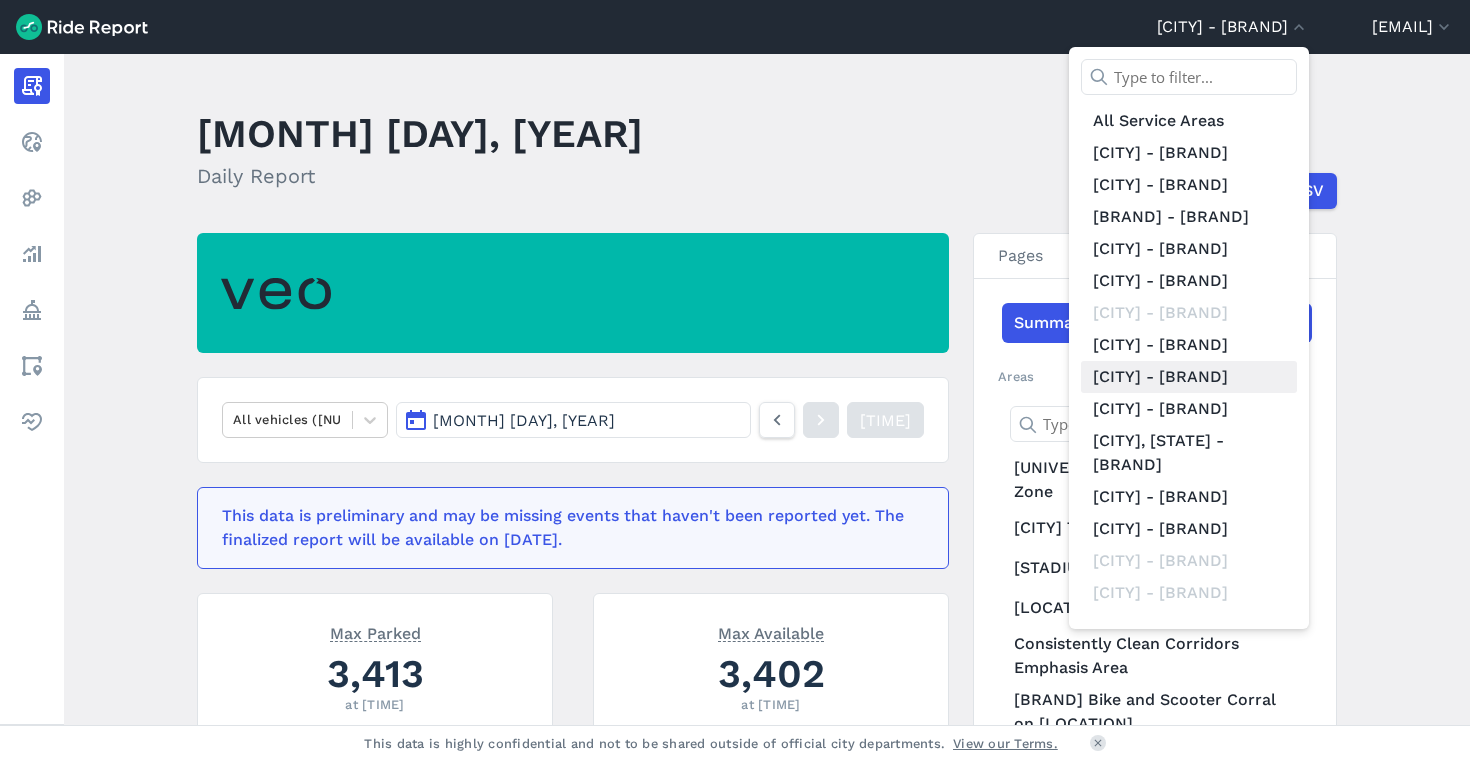 click on "[CITY] - Veo" at bounding box center (1189, 377) 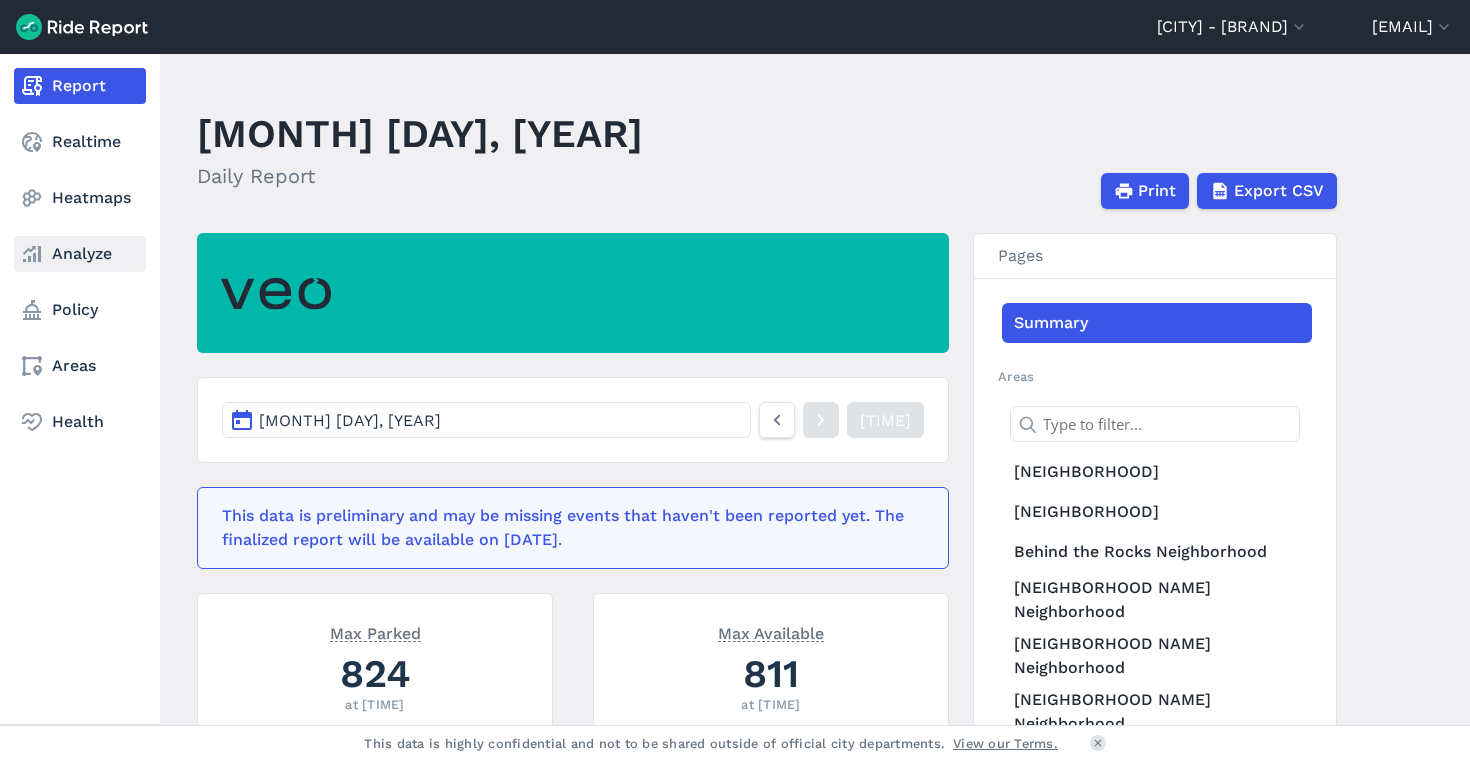 click on "Analyze" at bounding box center [80, 254] 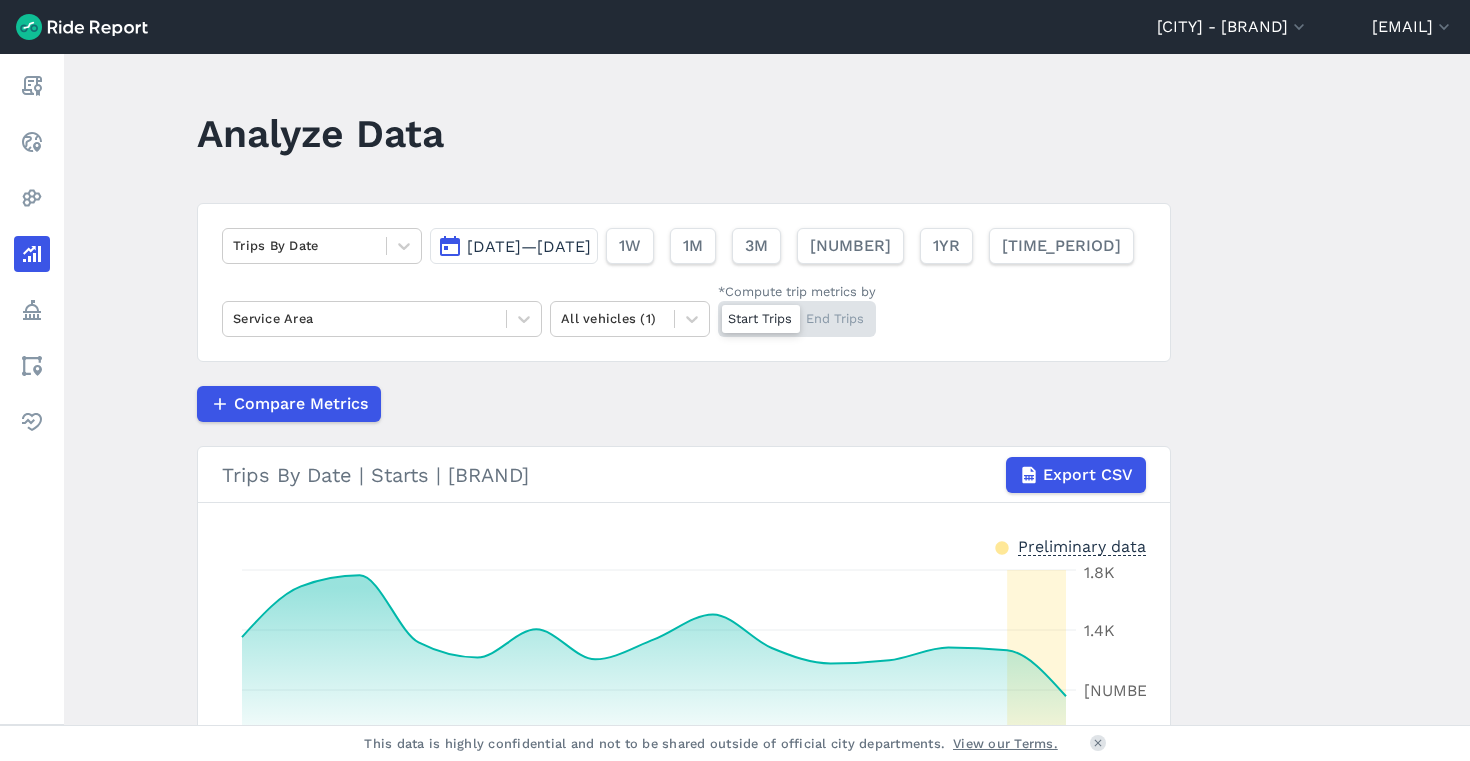 click on "Jul 17, 2025—Jul 31, 2025" at bounding box center [529, 246] 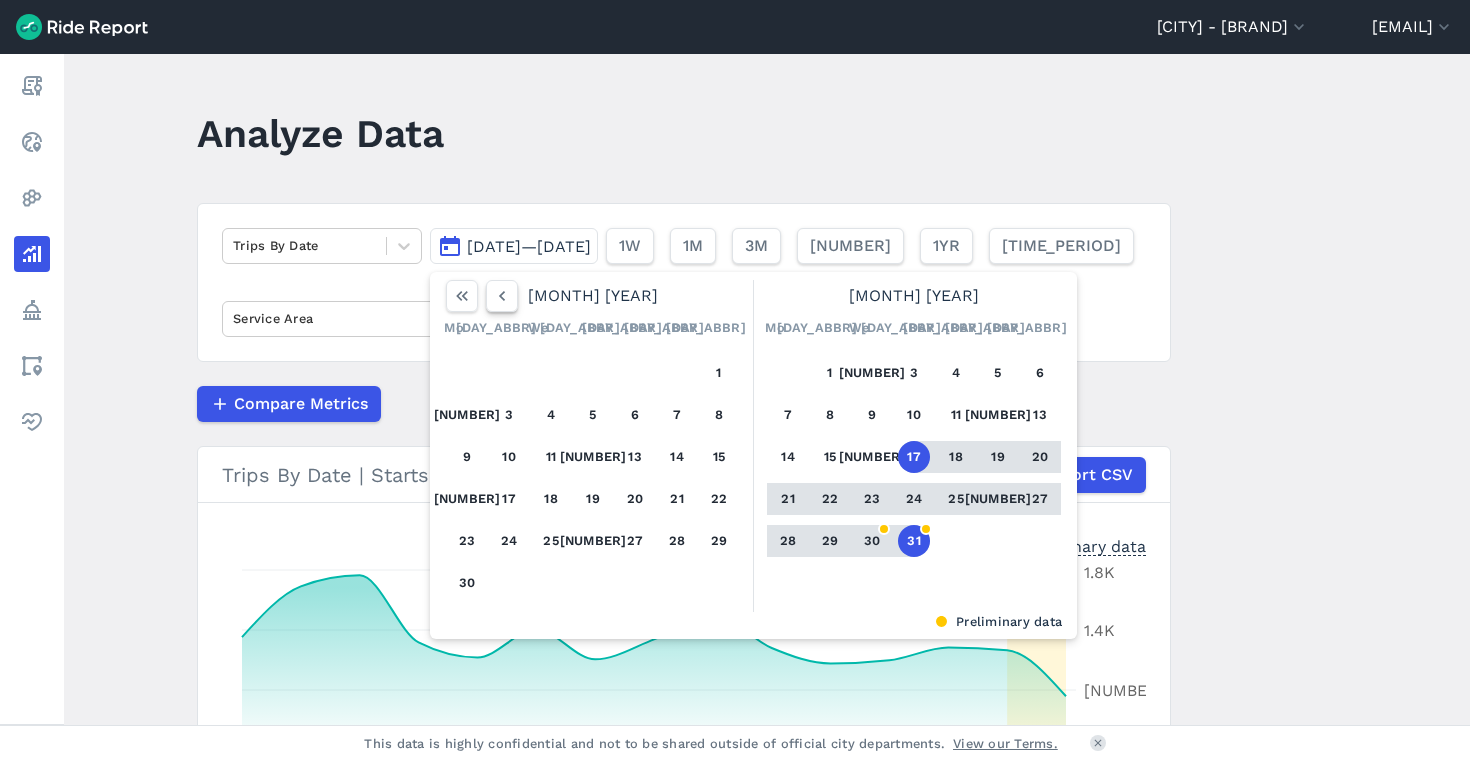 click 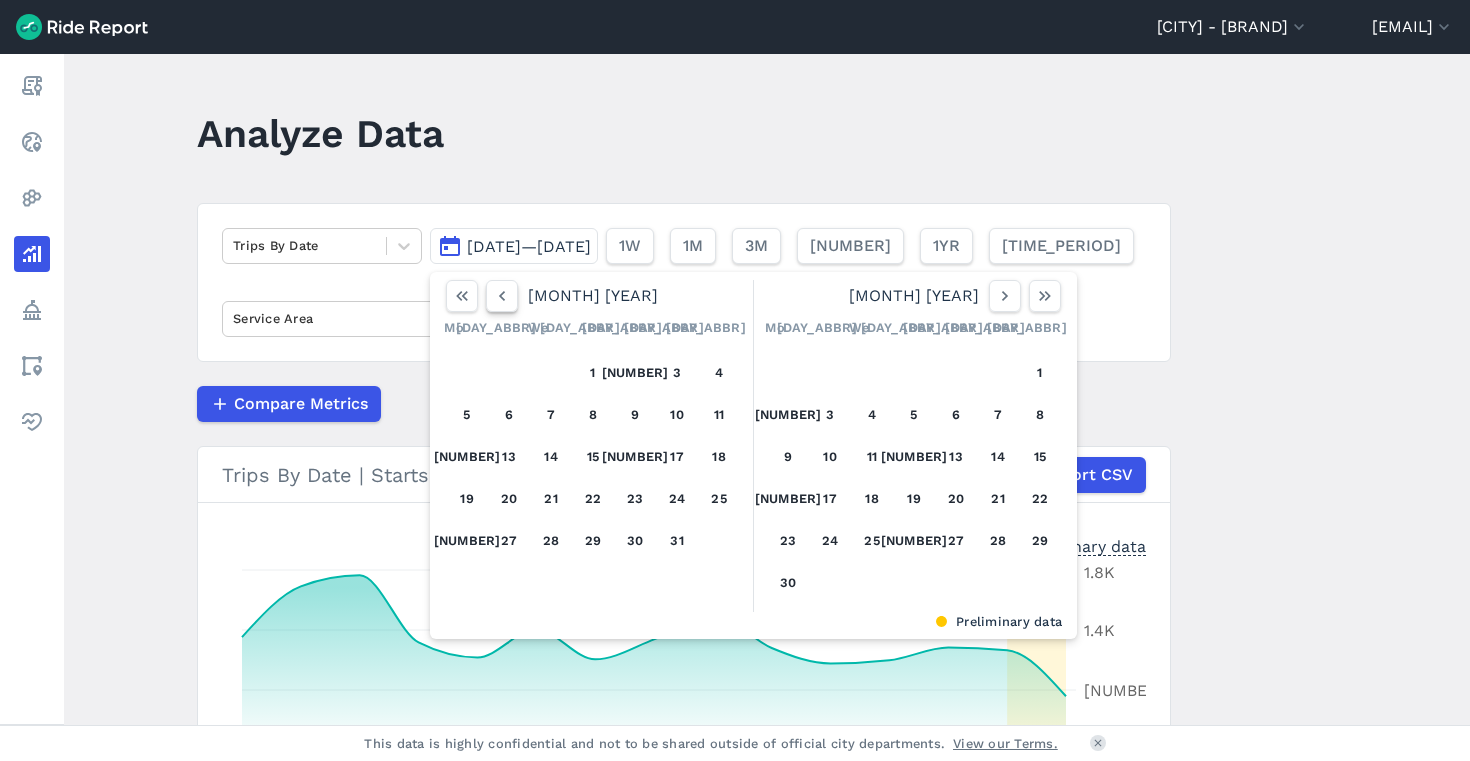 click 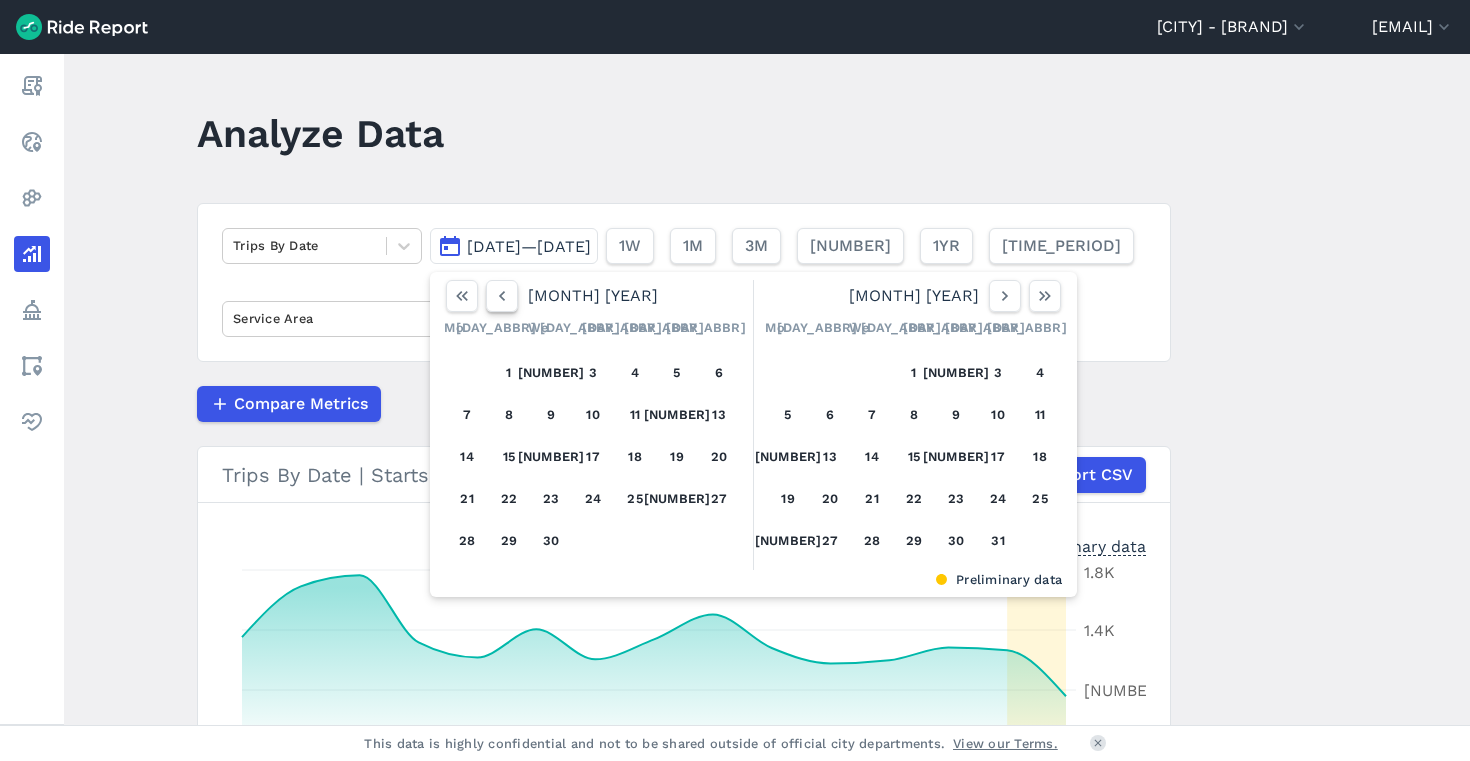click 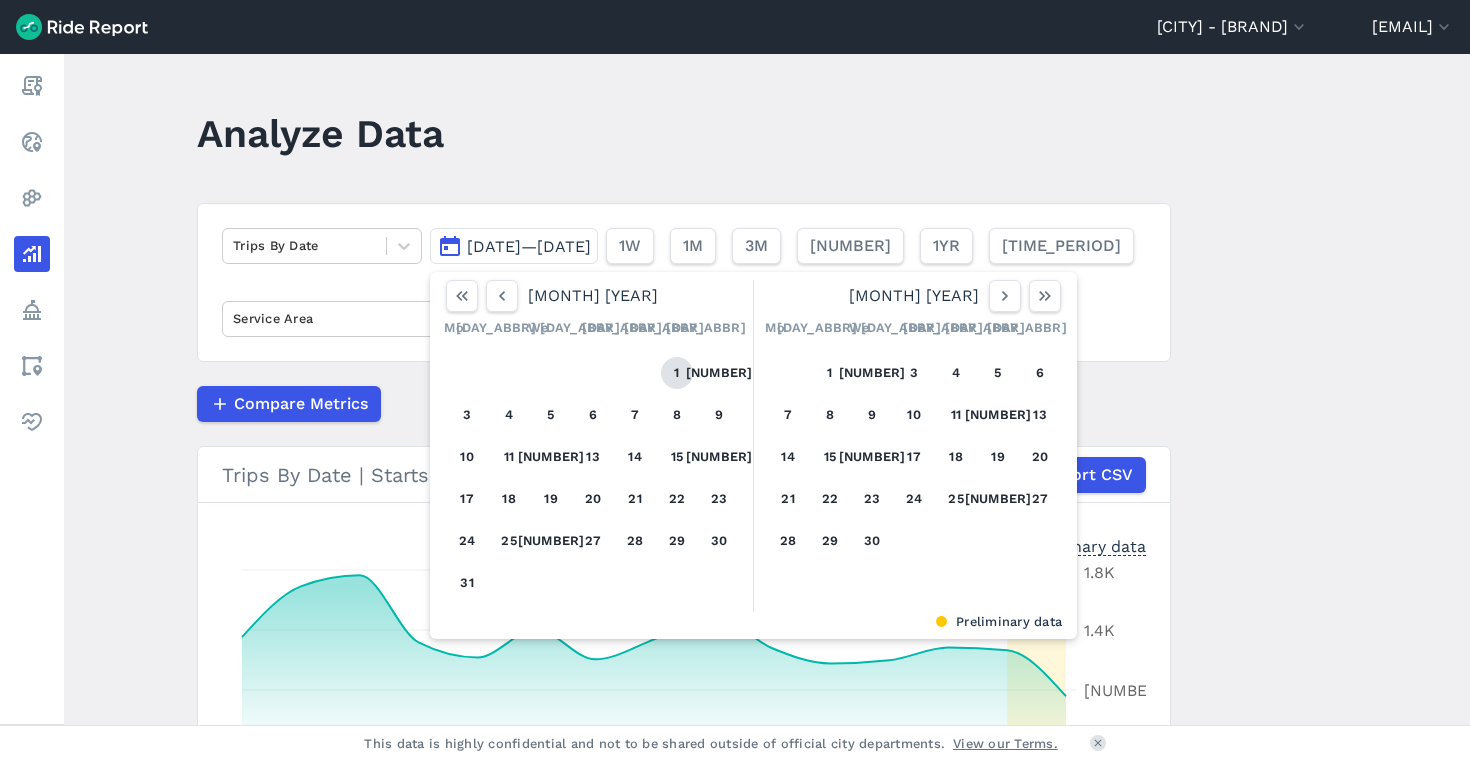 click on "1" at bounding box center (677, 373) 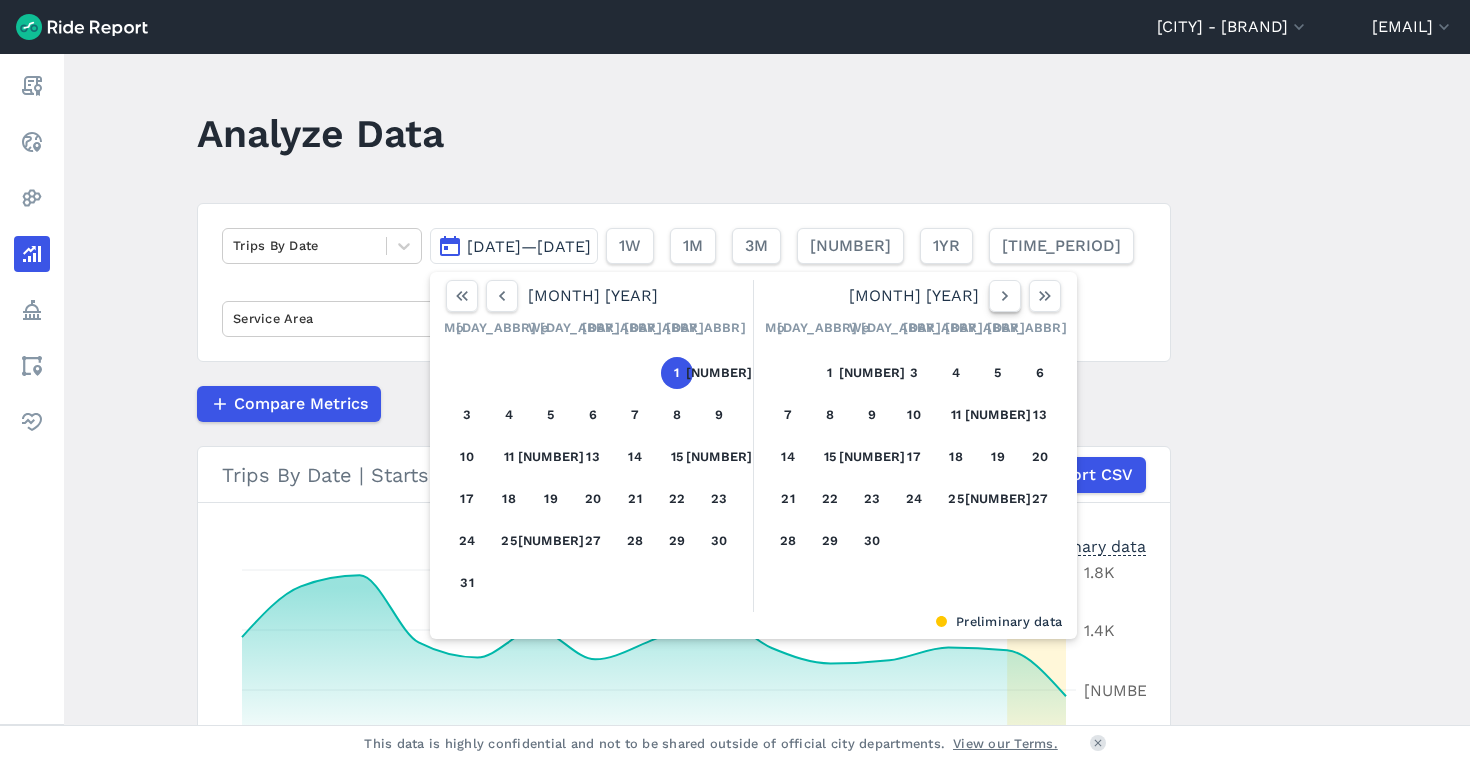 click 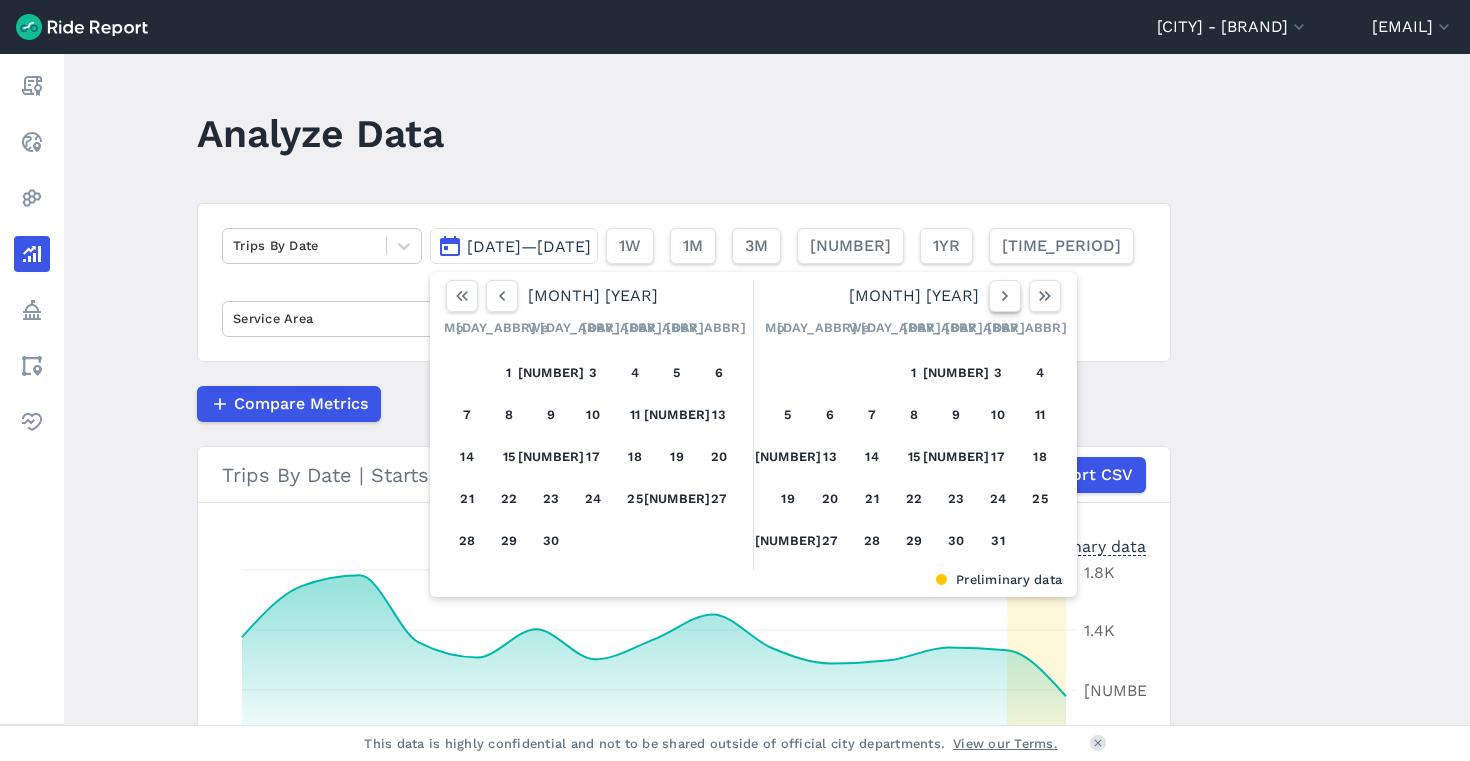 click 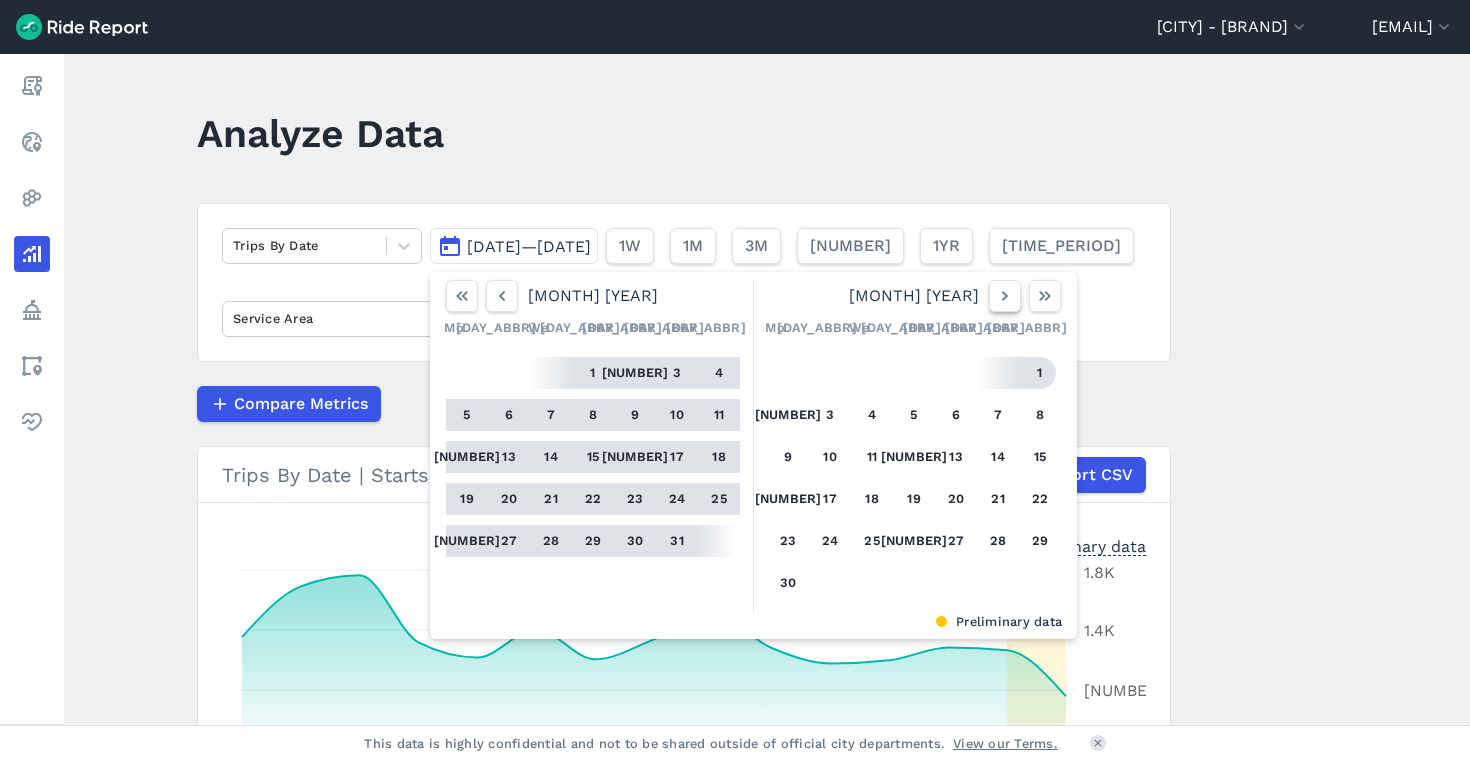 click 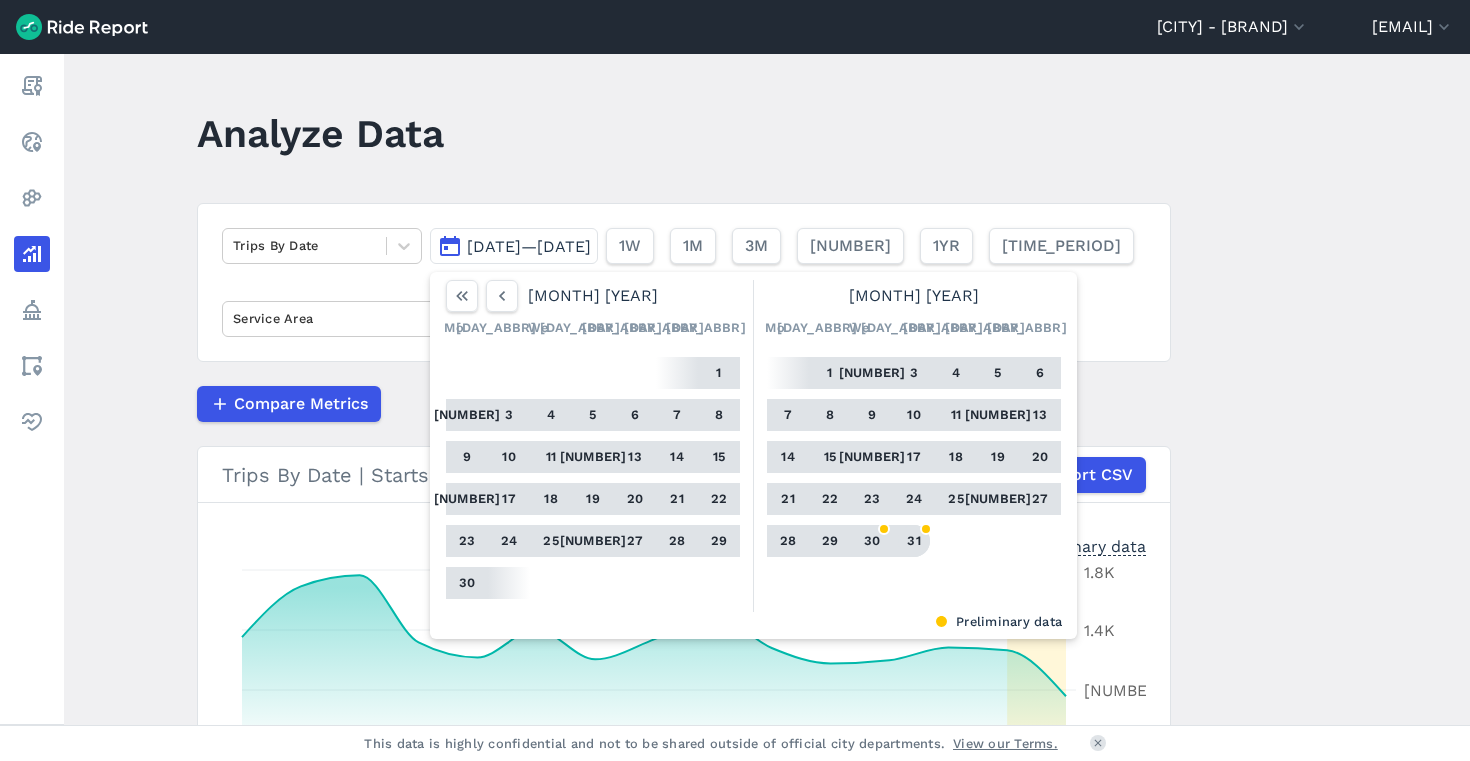 click on "31" at bounding box center [914, 541] 